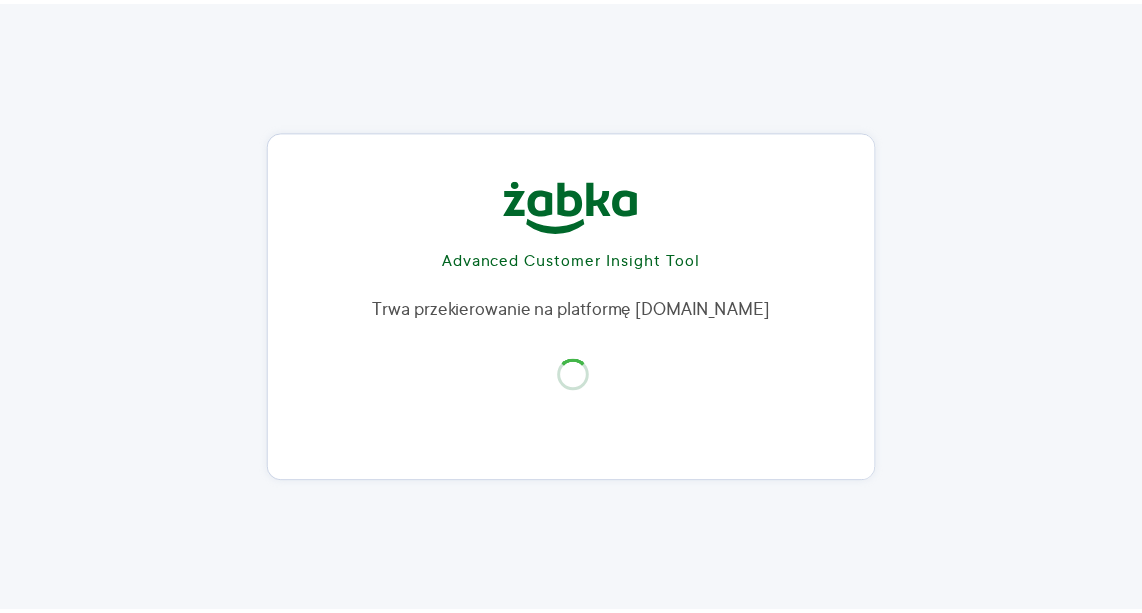 scroll, scrollTop: 0, scrollLeft: 0, axis: both 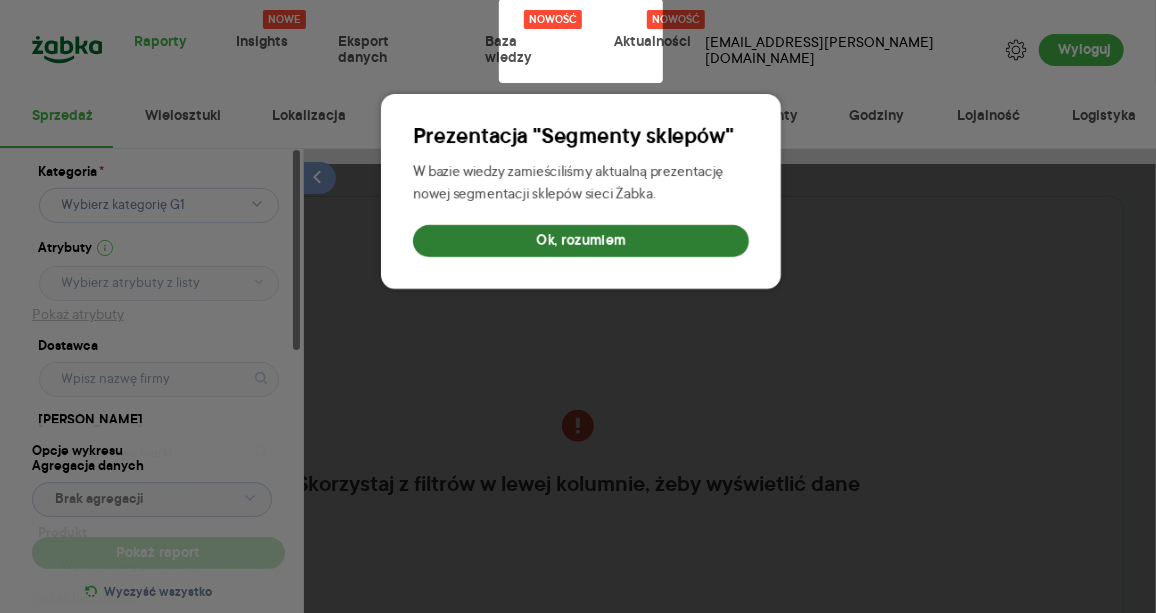 click on "Ok, rozumiem" at bounding box center [581, 241] 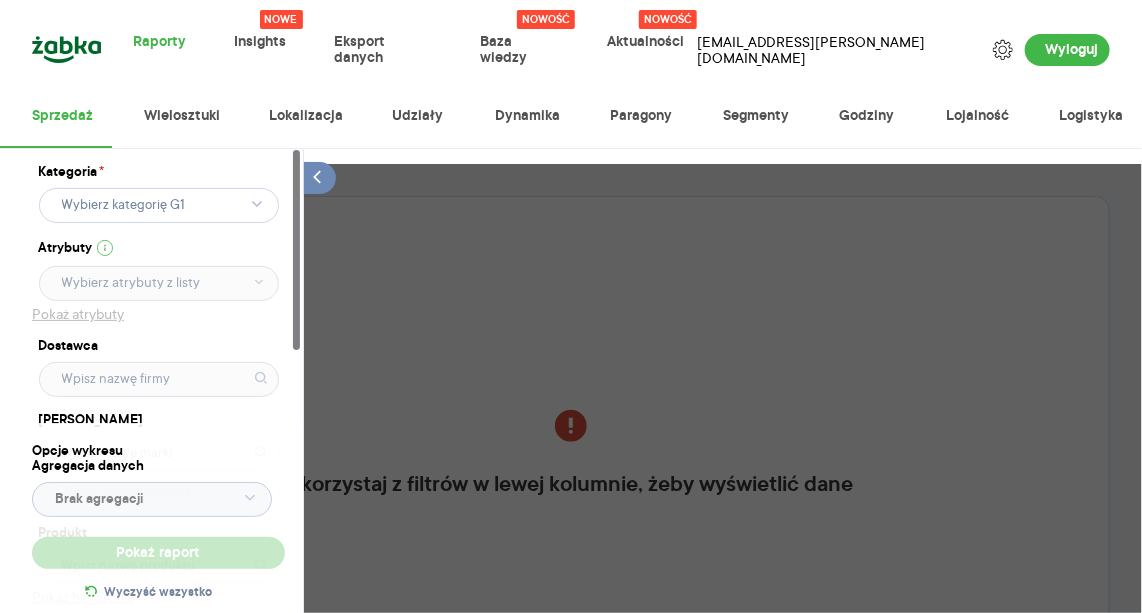 click 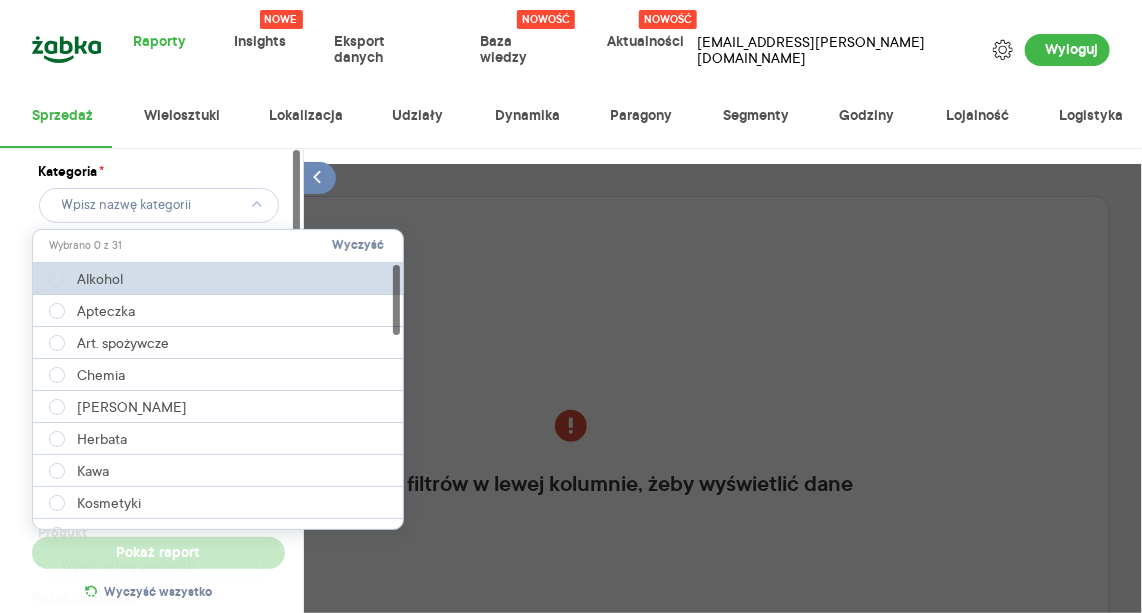 type 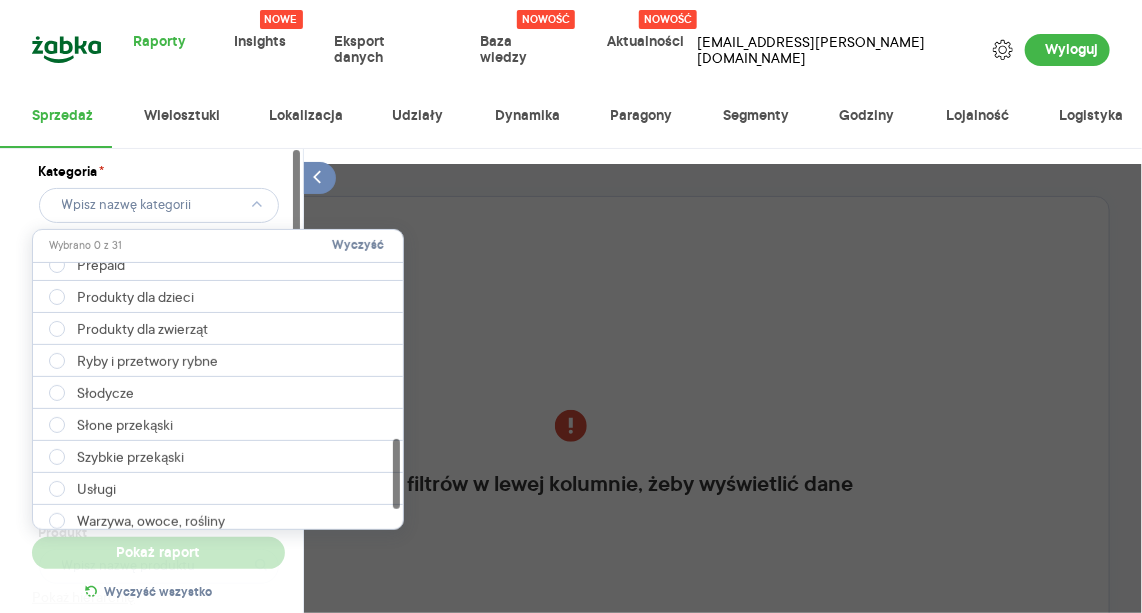 drag, startPoint x: 397, startPoint y: 301, endPoint x: 379, endPoint y: 475, distance: 174.92856 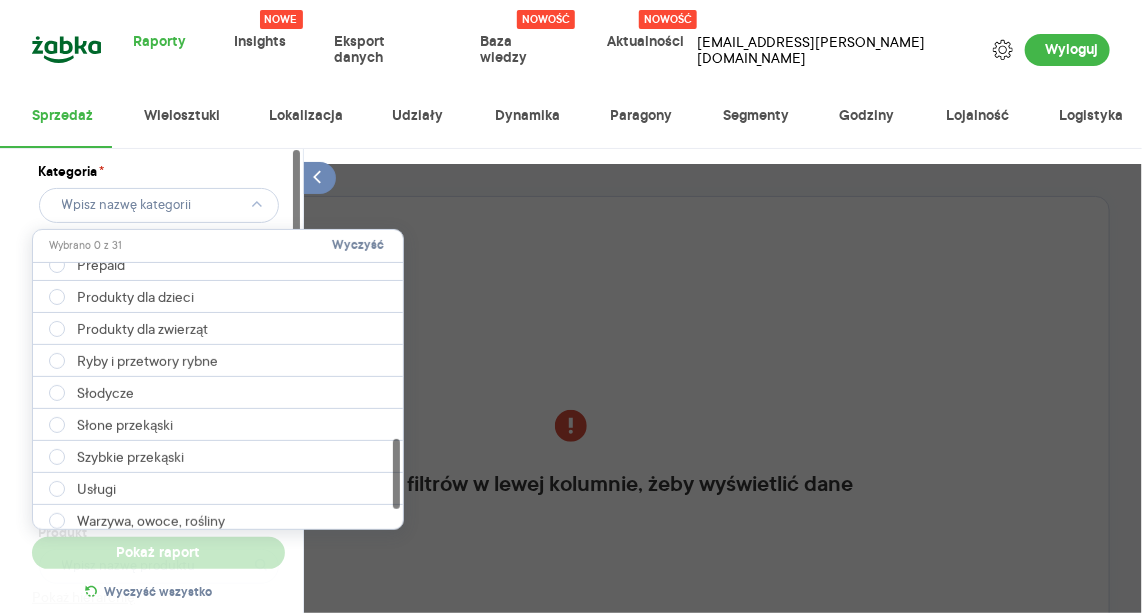 click on "Prepaid Produkty dla dzieci Produkty dla zwierząt Ryby i przetwory rybne Słodycze Słone przekąski Szybkie przekąski Usługi Warzywa, owoce, rośliny Wino Wyroby tytoniowe Żabka Cafe, Freshcafe" at bounding box center [218, 396] 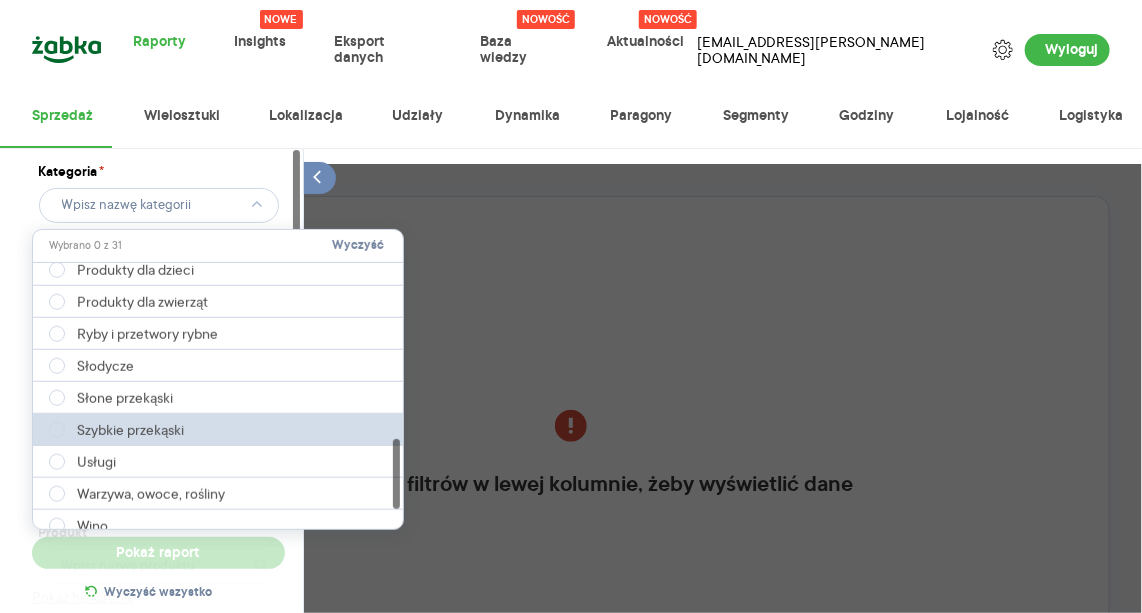 click on "Szybkie przekąski" at bounding box center [219, 430] 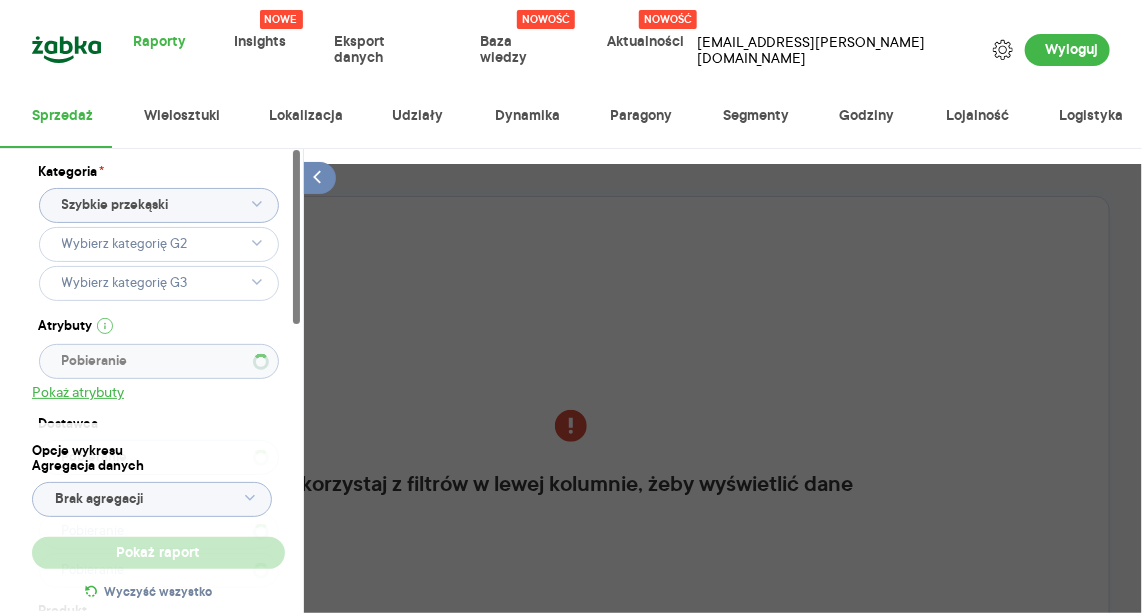type 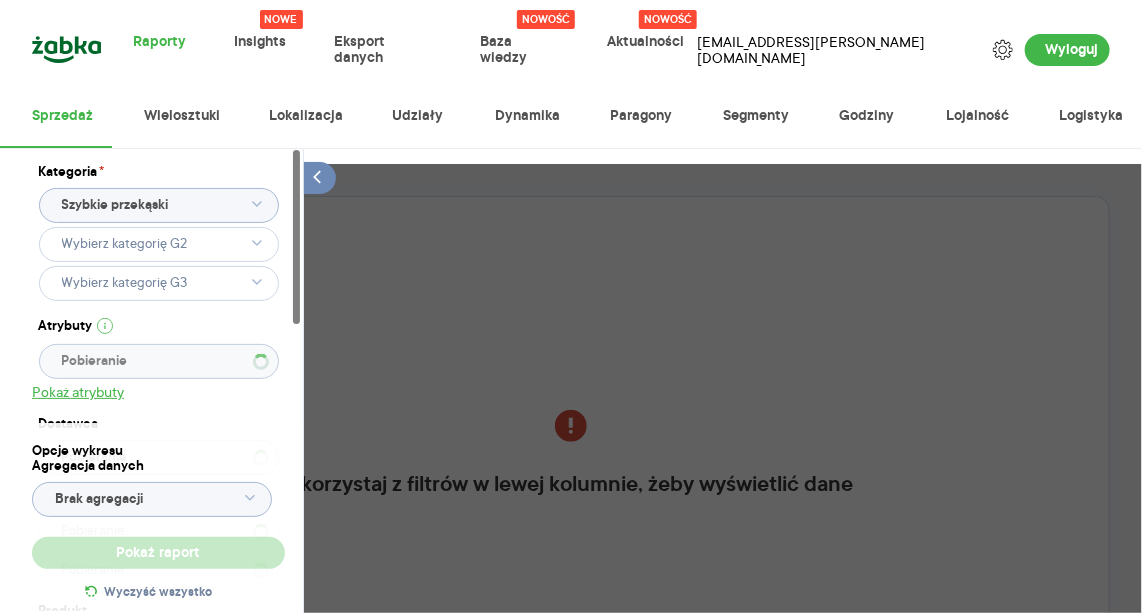 type 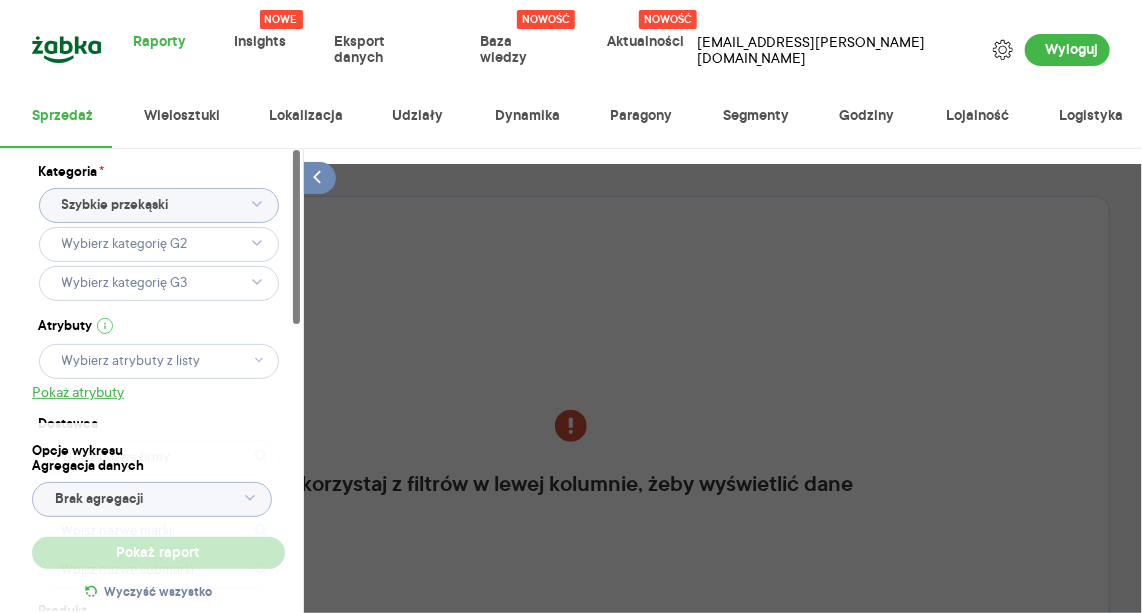 type 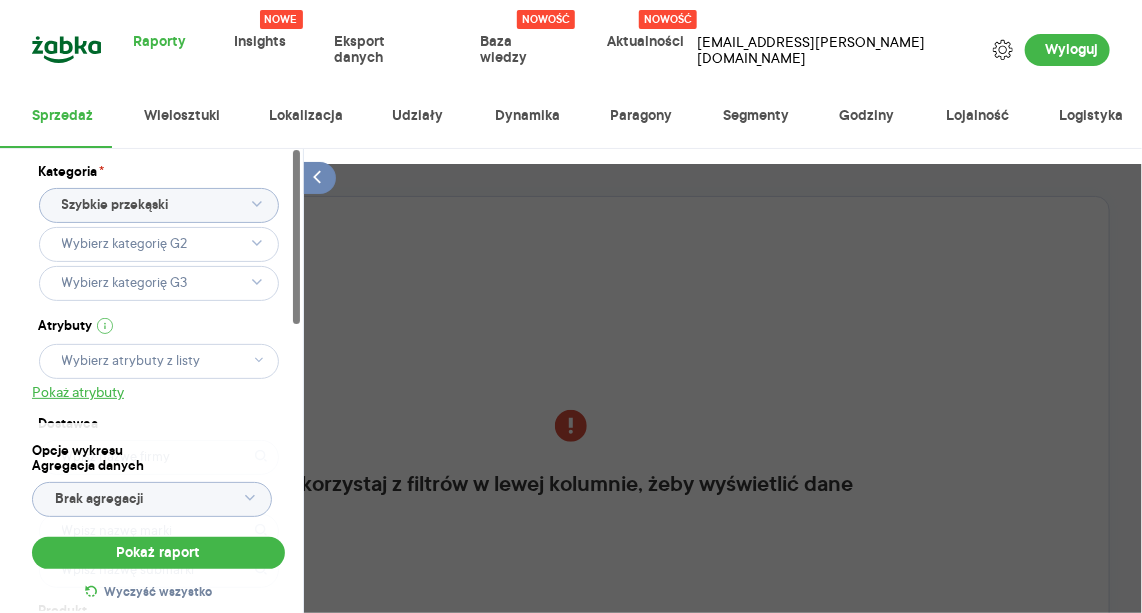 click 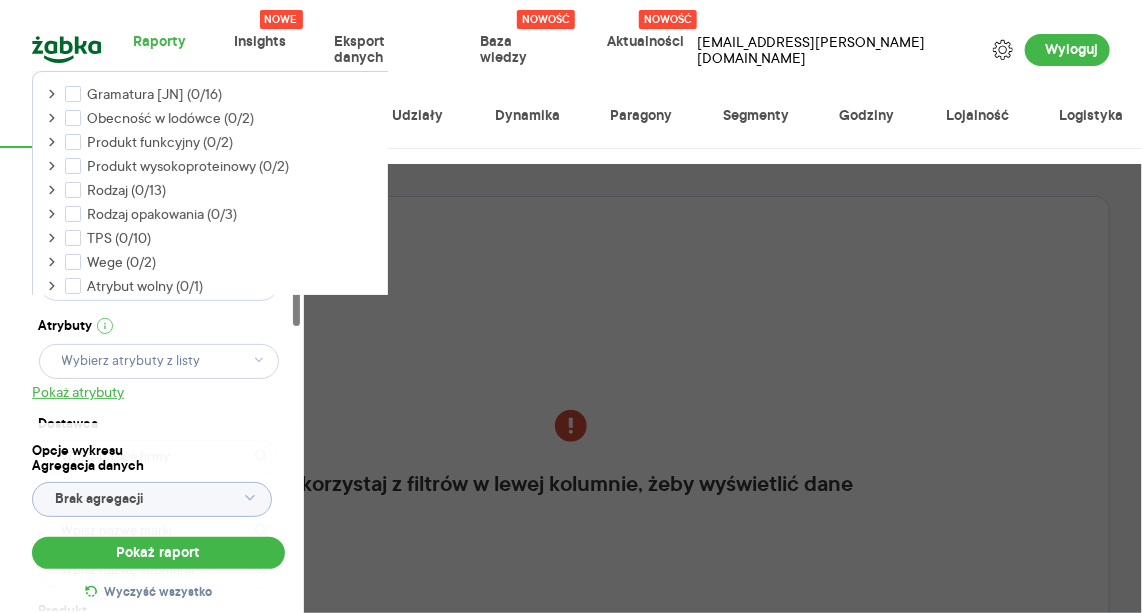 scroll, scrollTop: 5, scrollLeft: 0, axis: vertical 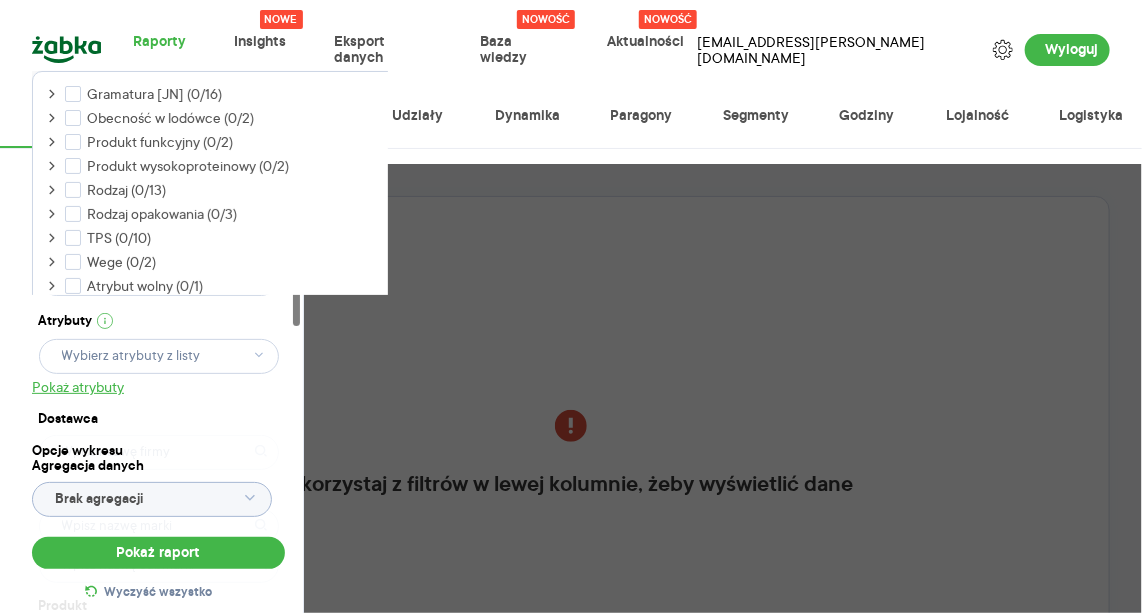 click at bounding box center [296, 239] 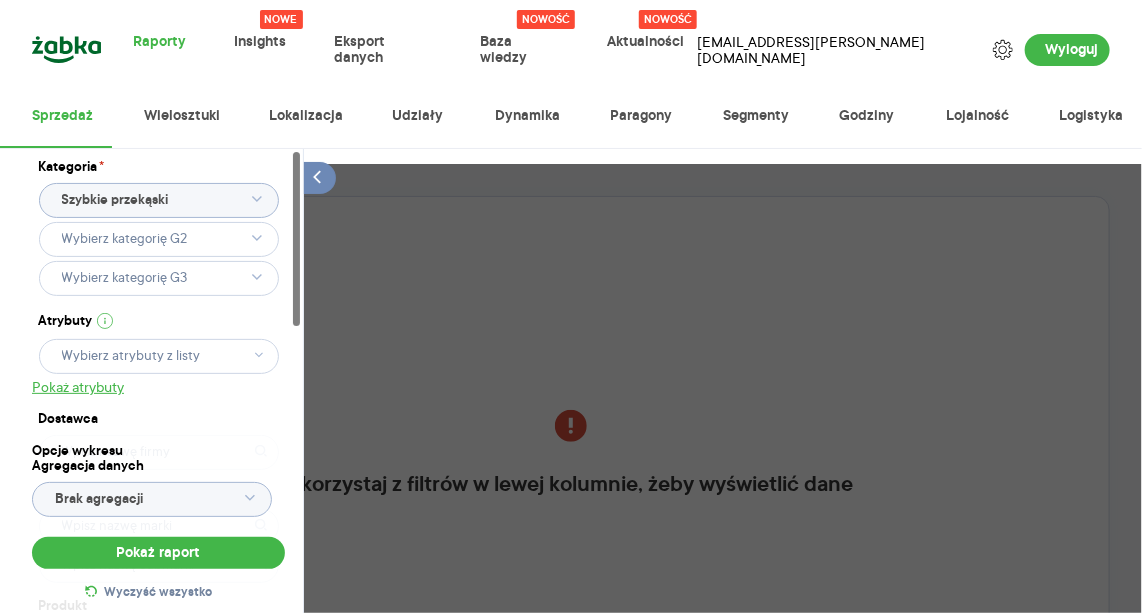 click on "Kategoria * Szybkie przekąski Atrybuty Pokaż atrybuty Dostawca Marka Produkt Pokaż hierarchię Przedział czasu [DATE] - [DATE] Agregacja czasowa tydzień promocyjny" at bounding box center [158, 495] 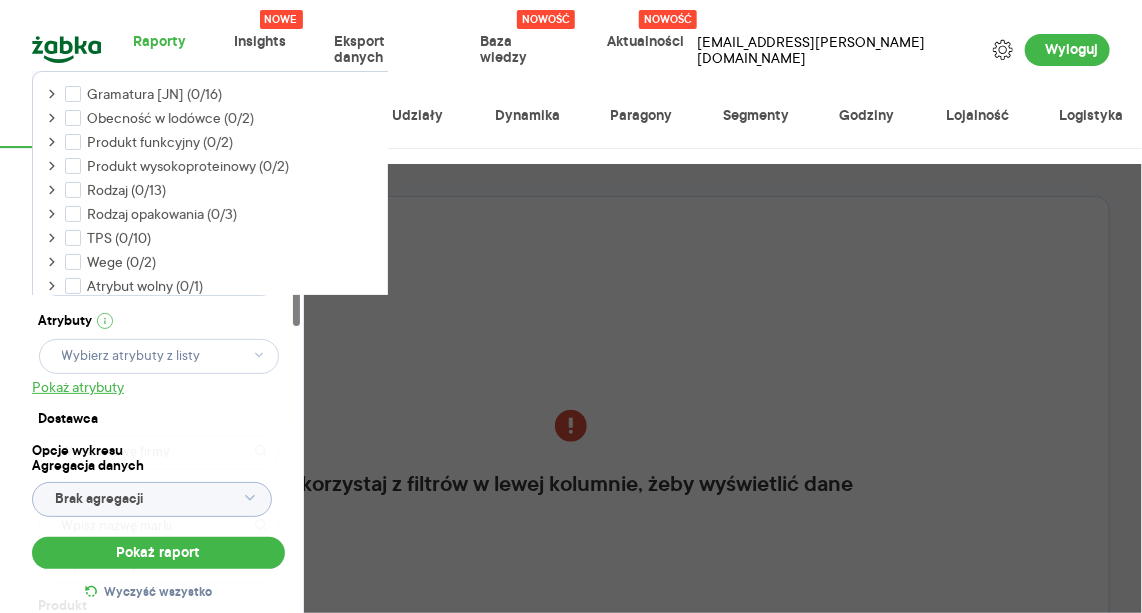 click 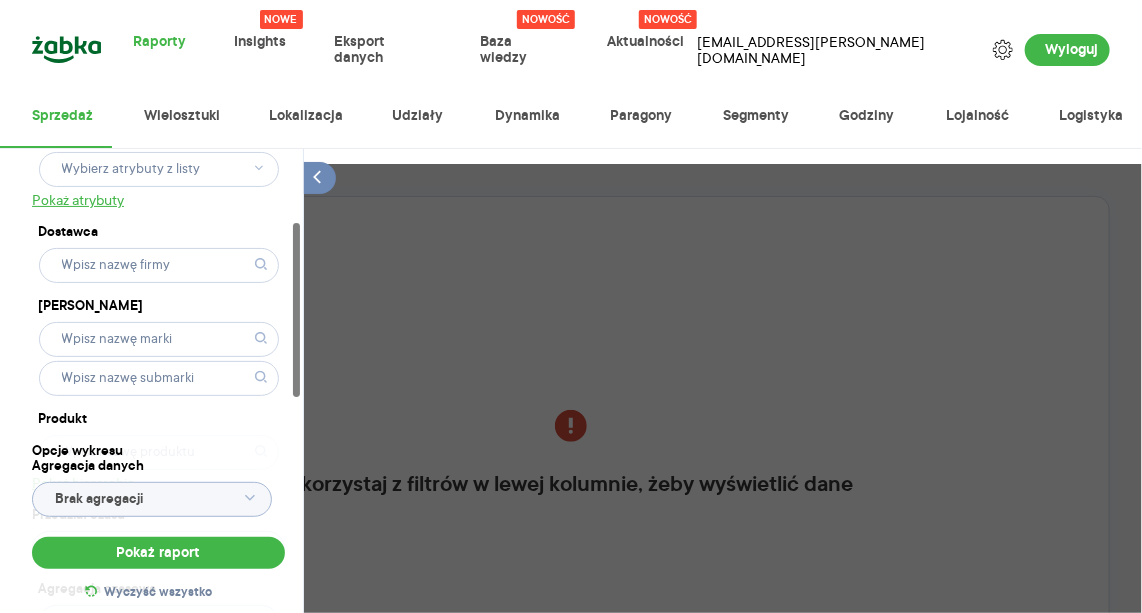 scroll, scrollTop: 195, scrollLeft: 0, axis: vertical 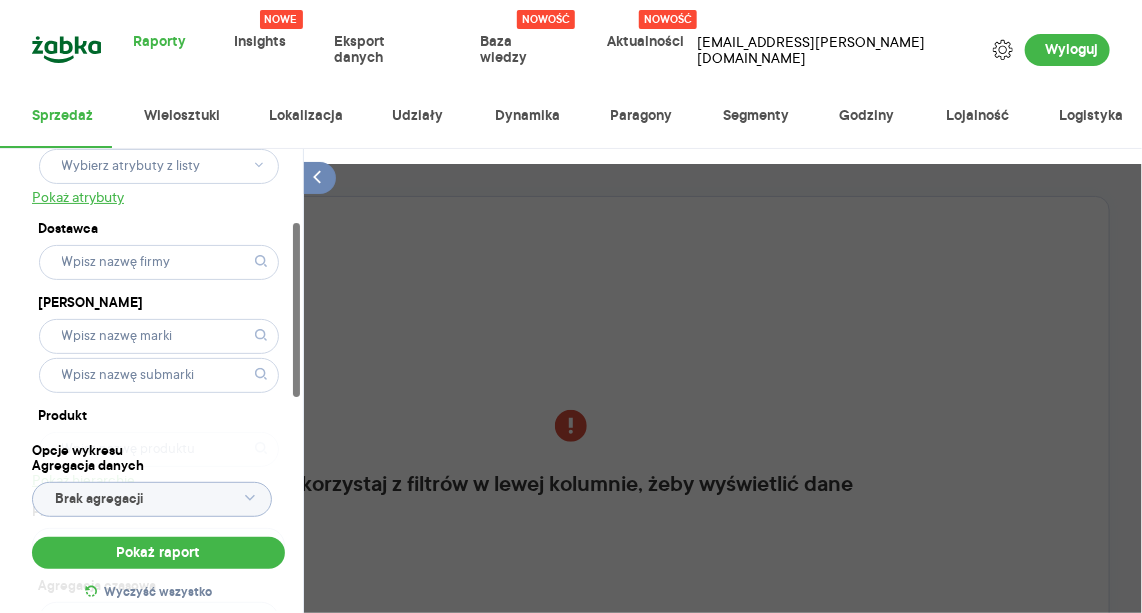 drag, startPoint x: 299, startPoint y: 316, endPoint x: 296, endPoint y: 387, distance: 71.063354 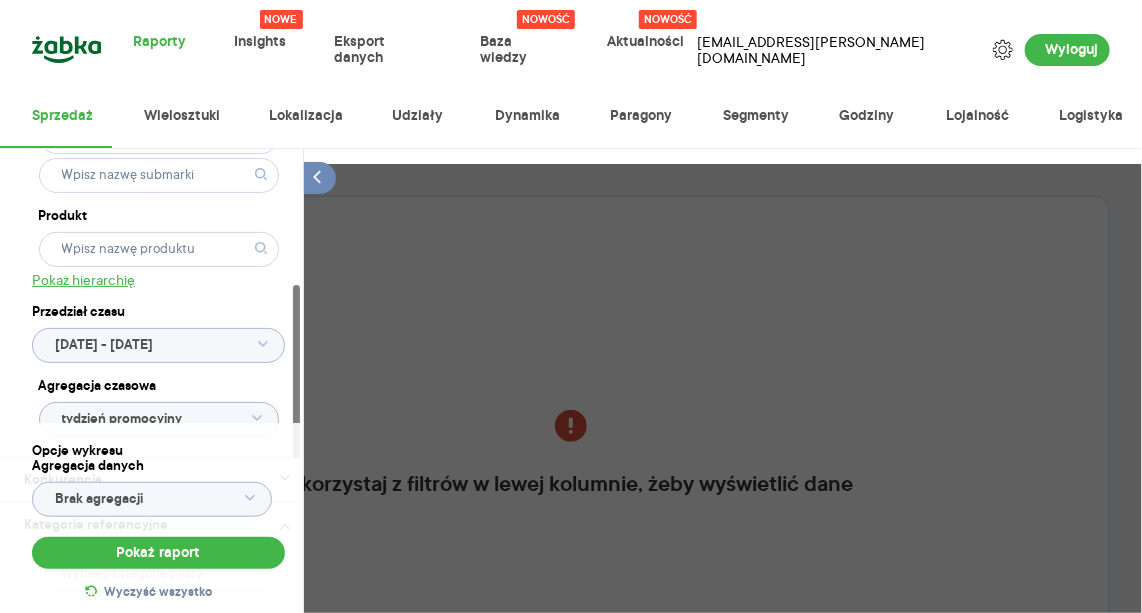 scroll, scrollTop: 355, scrollLeft: 0, axis: vertical 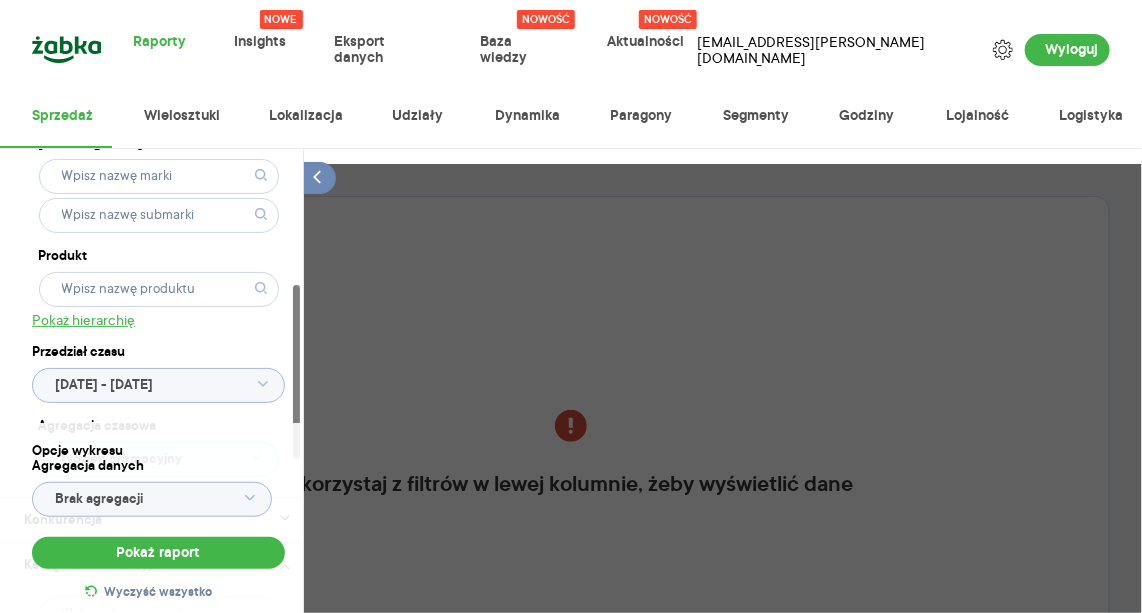 drag, startPoint x: 296, startPoint y: 361, endPoint x: 276, endPoint y: 421, distance: 63.245552 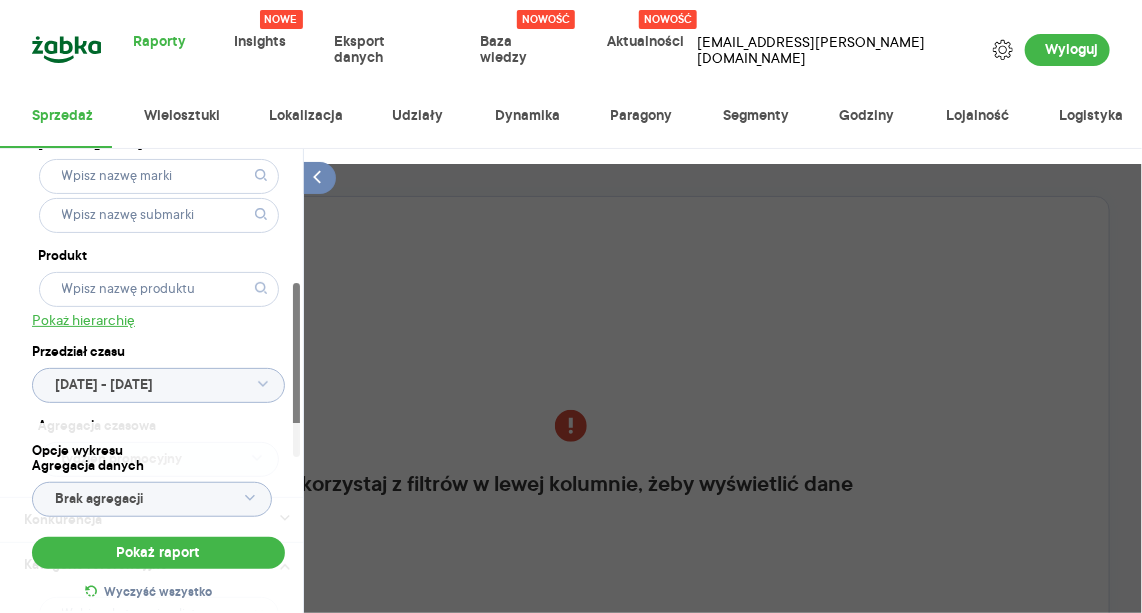 click 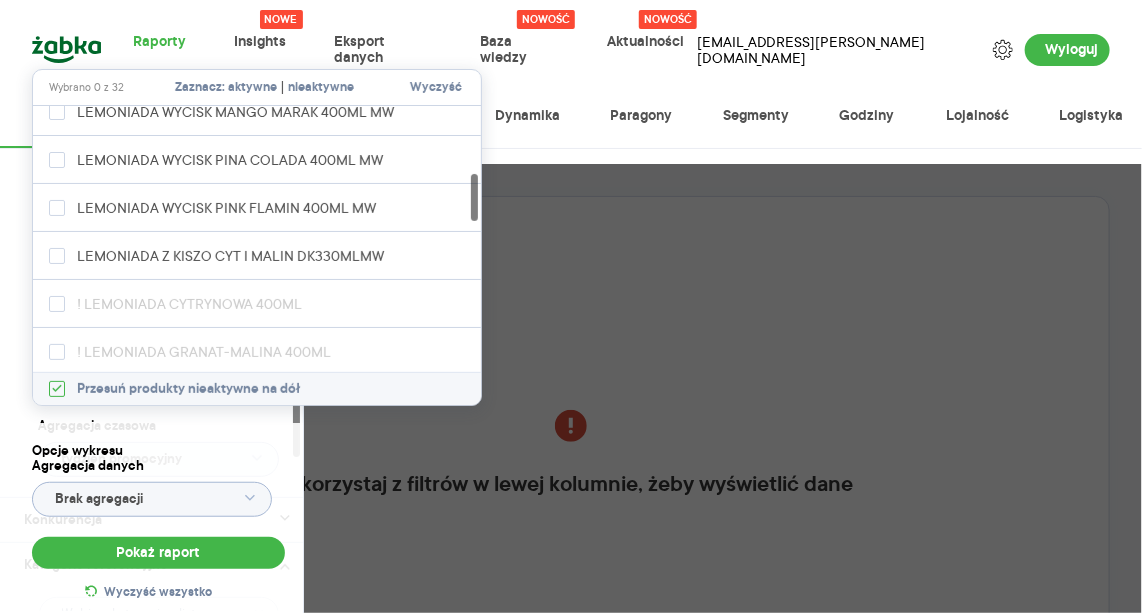 scroll, scrollTop: 381, scrollLeft: 0, axis: vertical 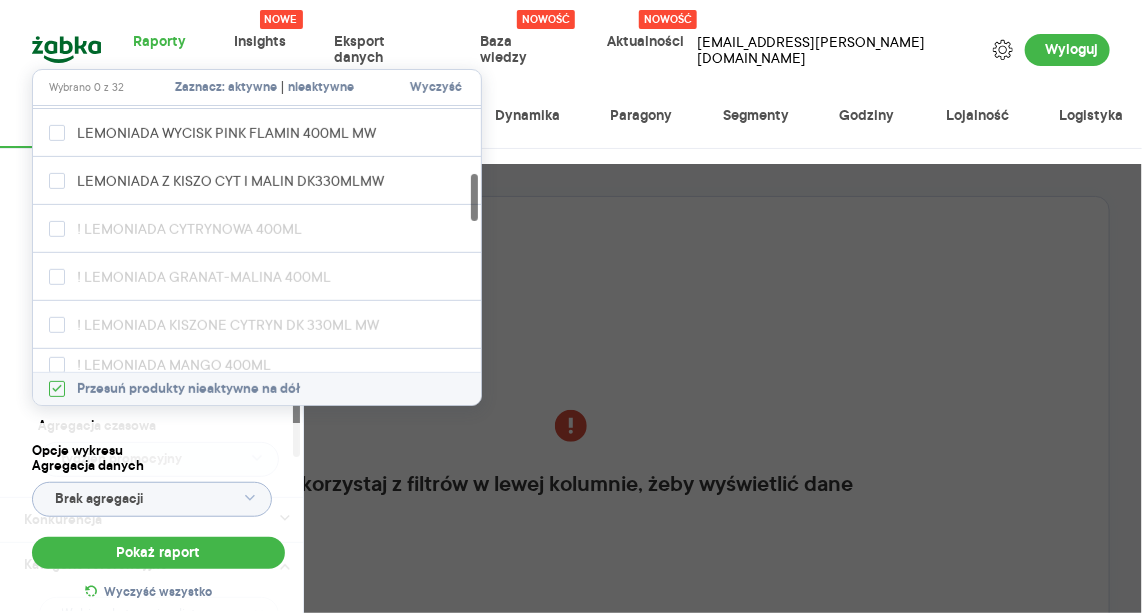 drag, startPoint x: 473, startPoint y: 142, endPoint x: 483, endPoint y: 193, distance: 51.971146 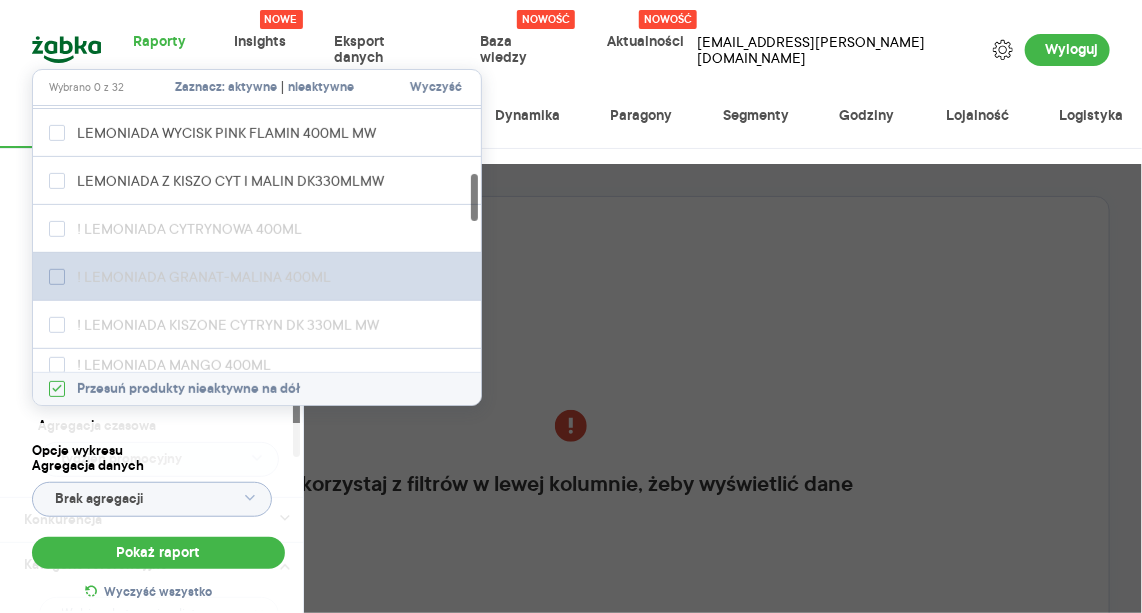 click 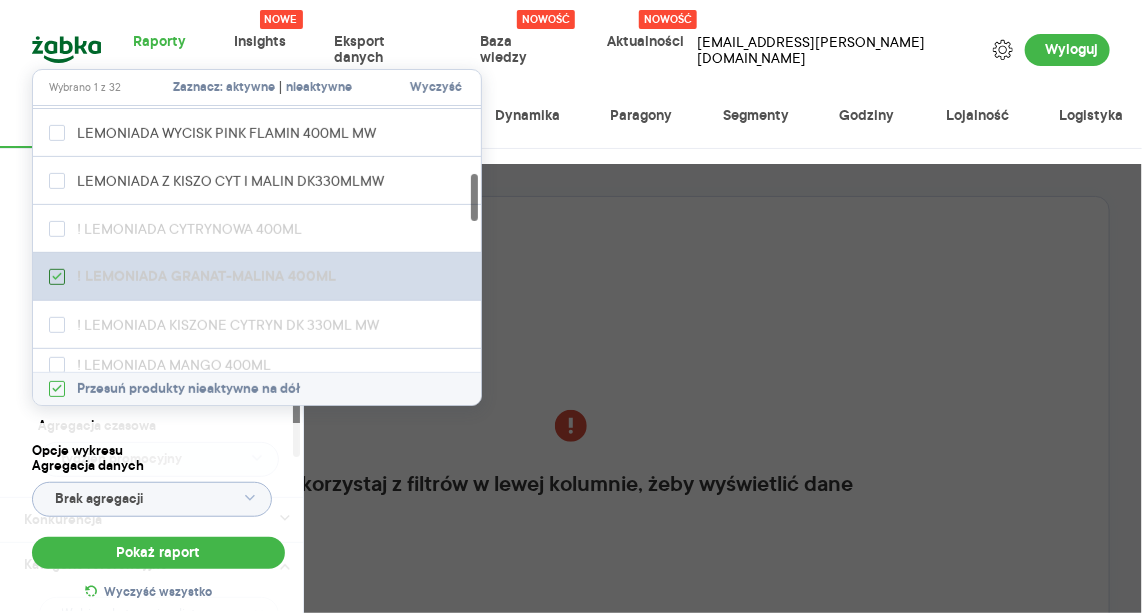 click 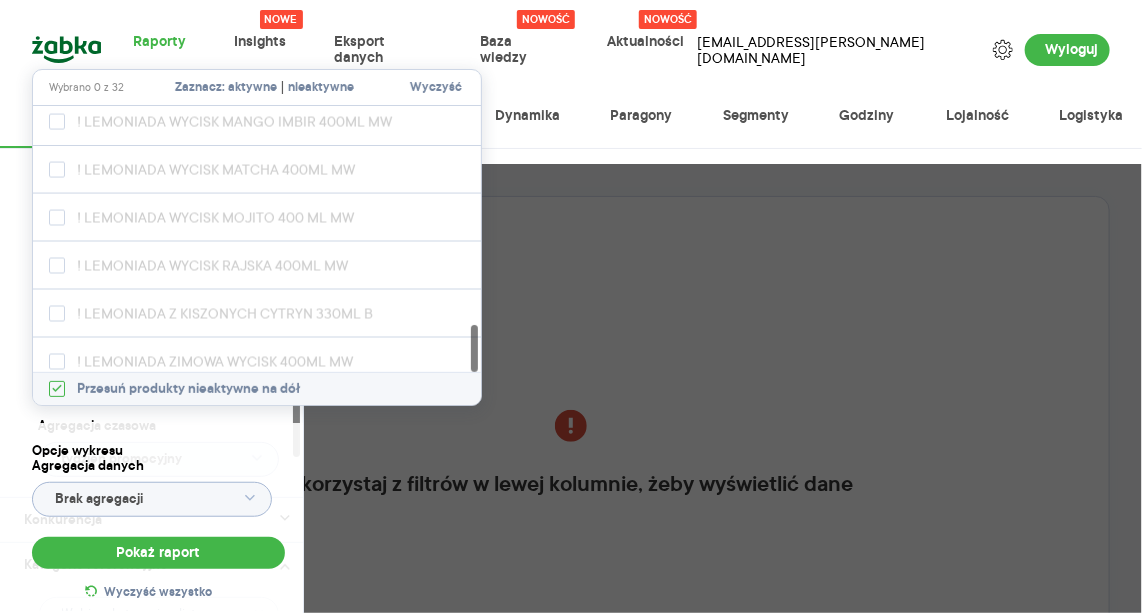 scroll, scrollTop: 1253, scrollLeft: 0, axis: vertical 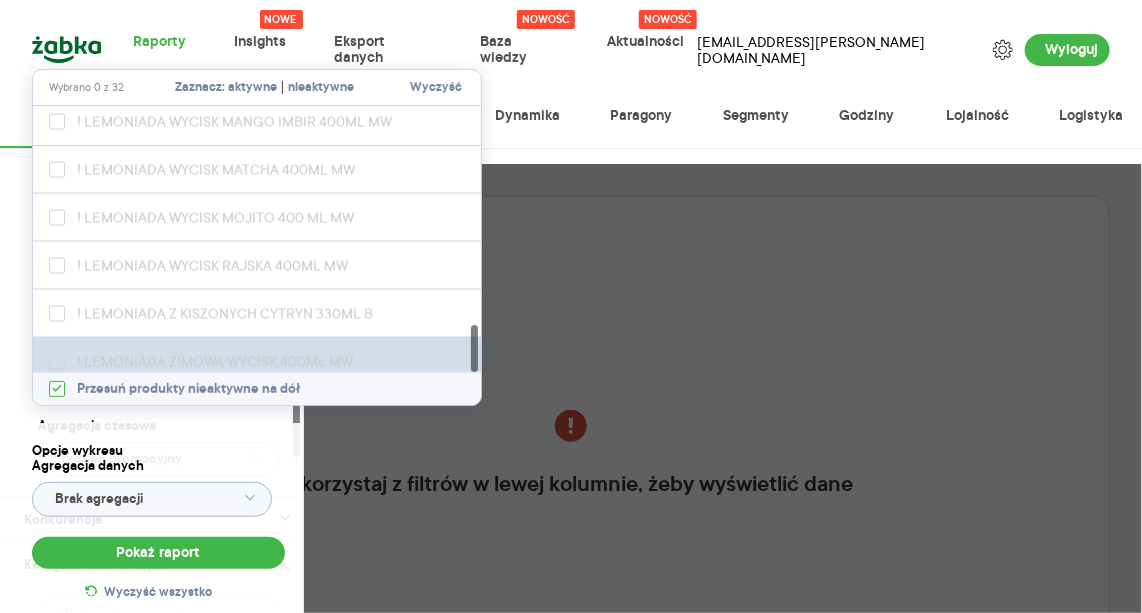 drag, startPoint x: 475, startPoint y: 191, endPoint x: 463, endPoint y: 344, distance: 153.46986 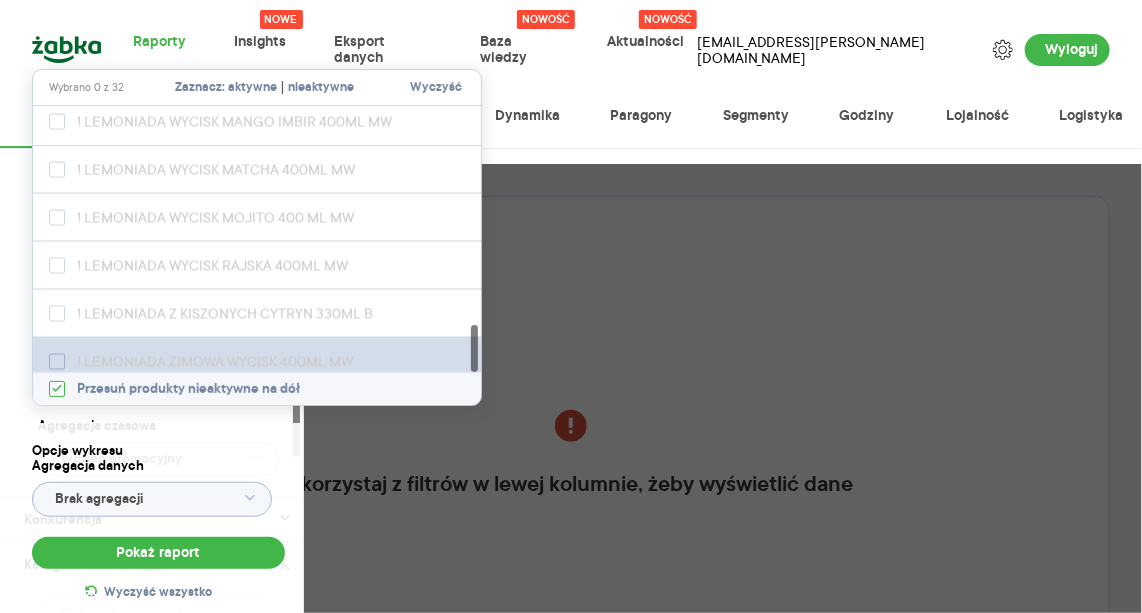 click 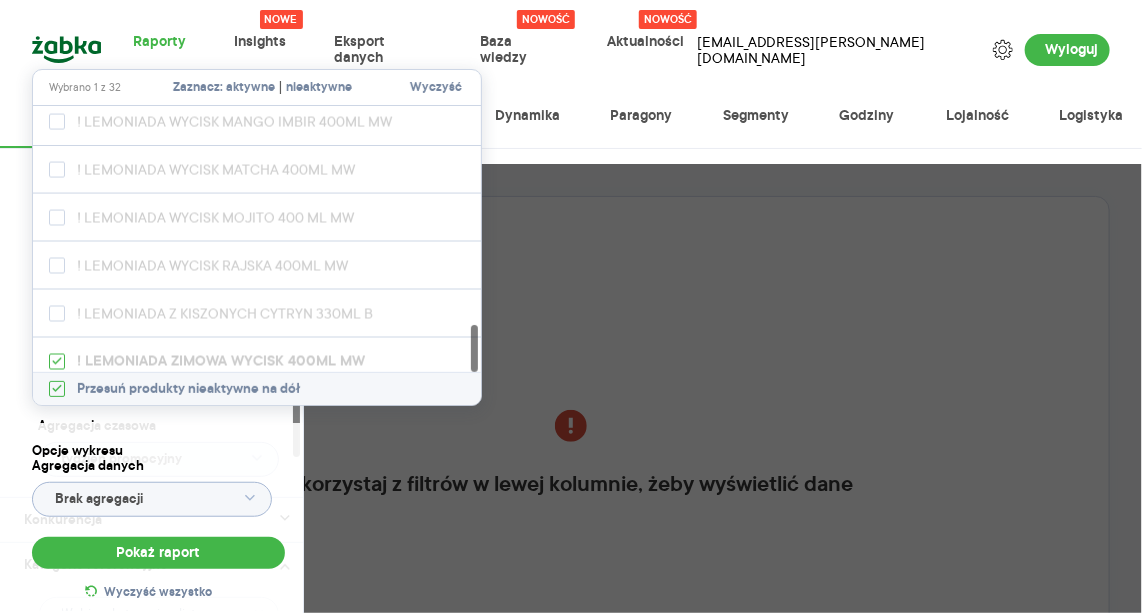 click on "Opcje wykresu" at bounding box center (158, 451) 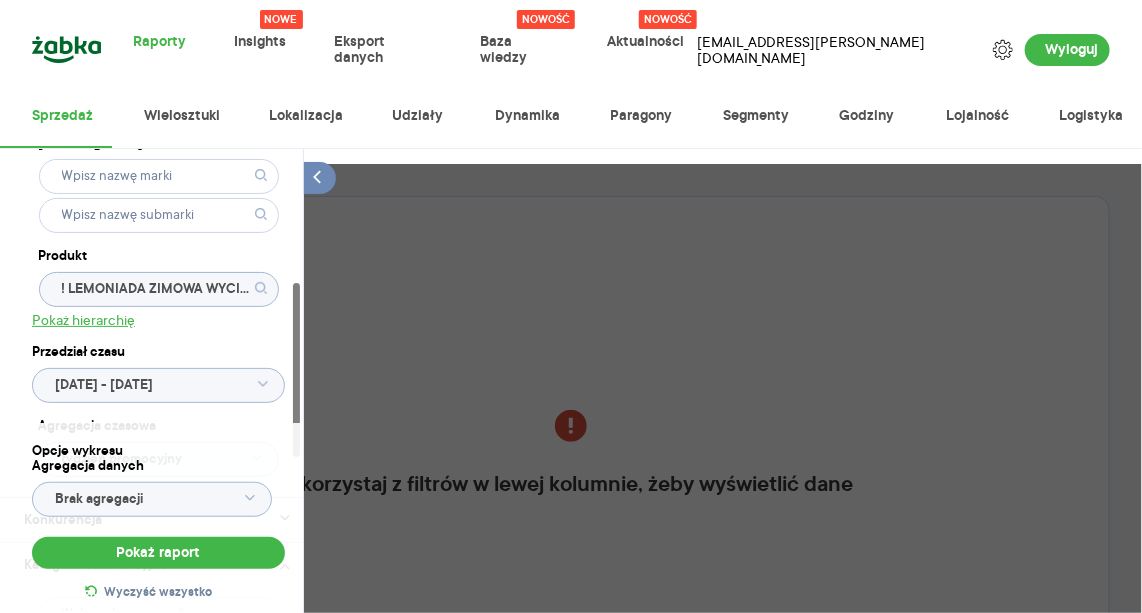 click 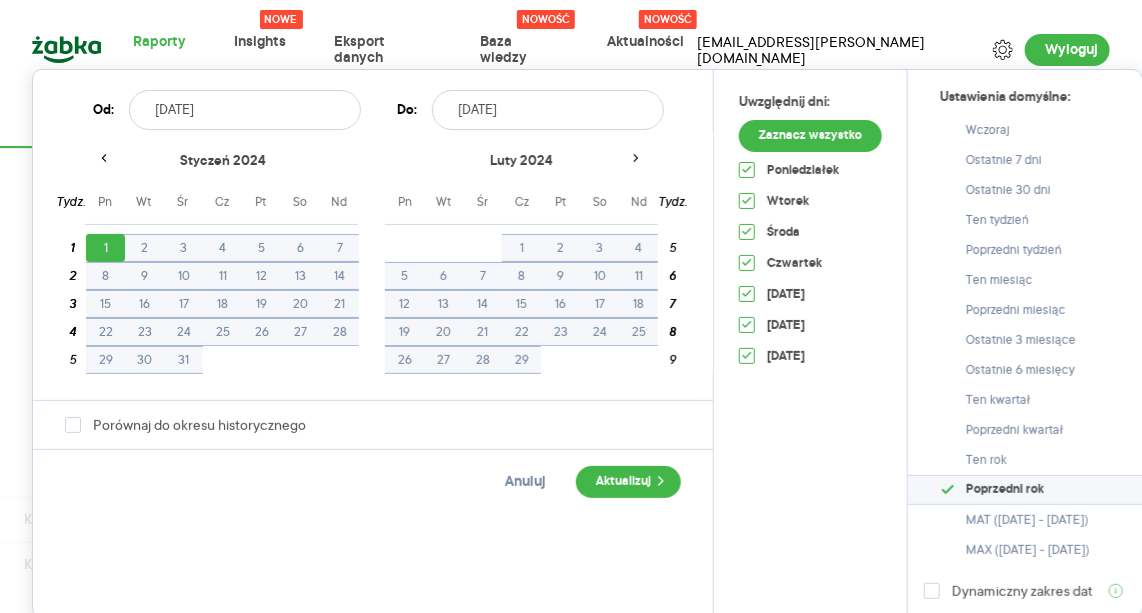 click 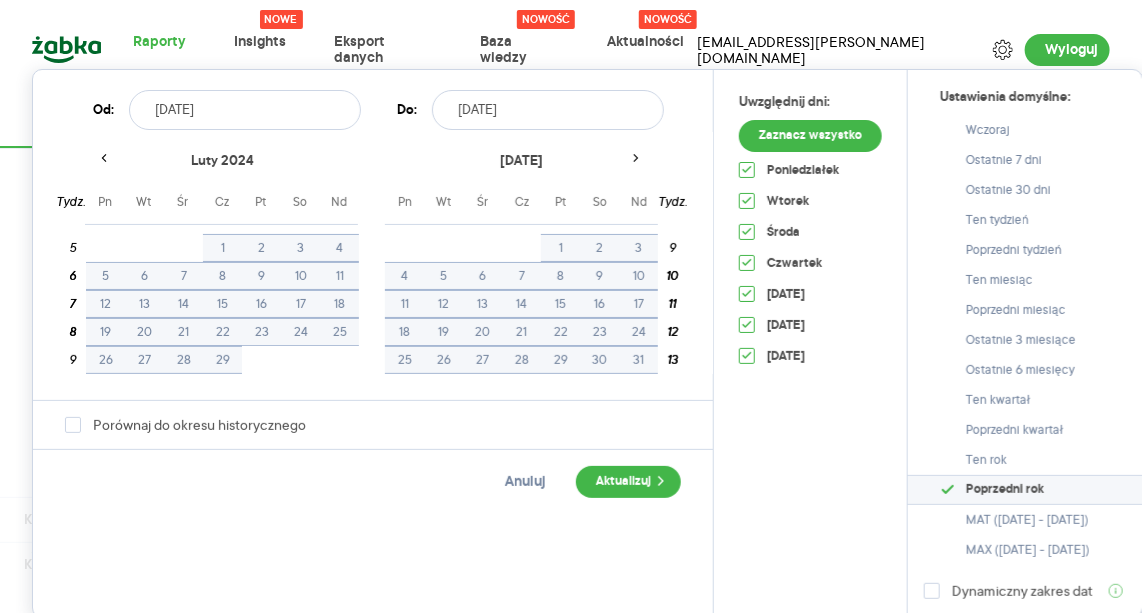 click 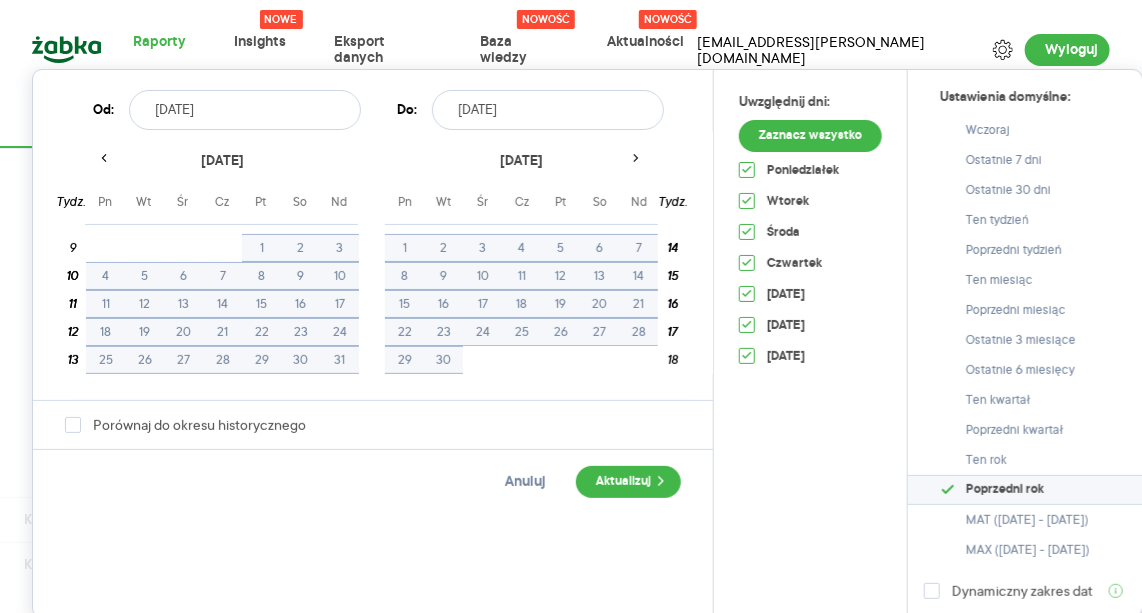 click 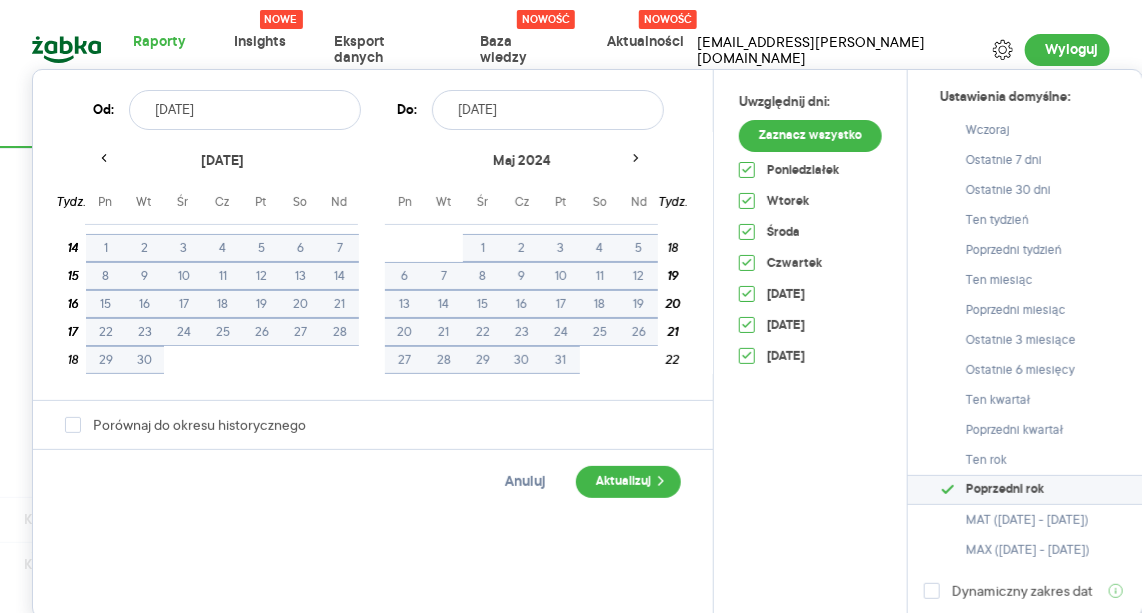 click at bounding box center (636, 161) 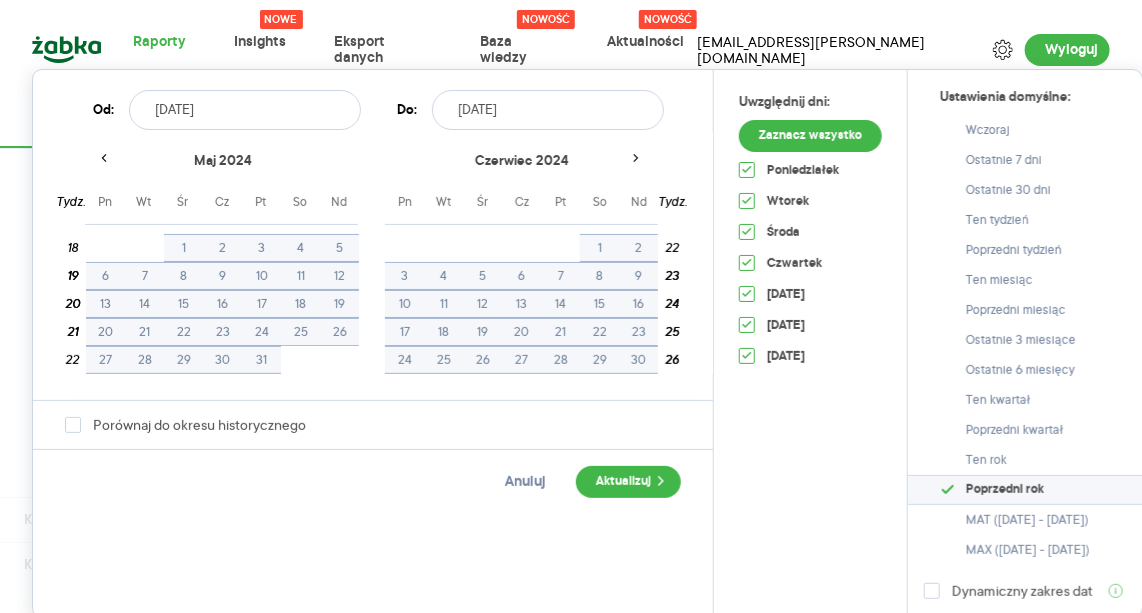 click at bounding box center [636, 161] 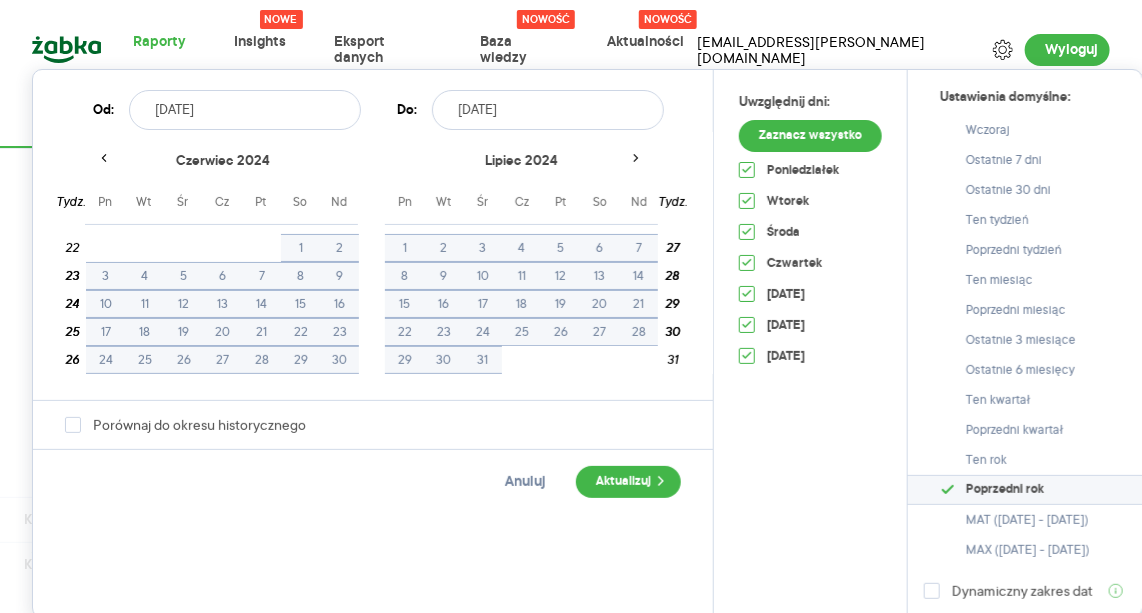 click at bounding box center (636, 161) 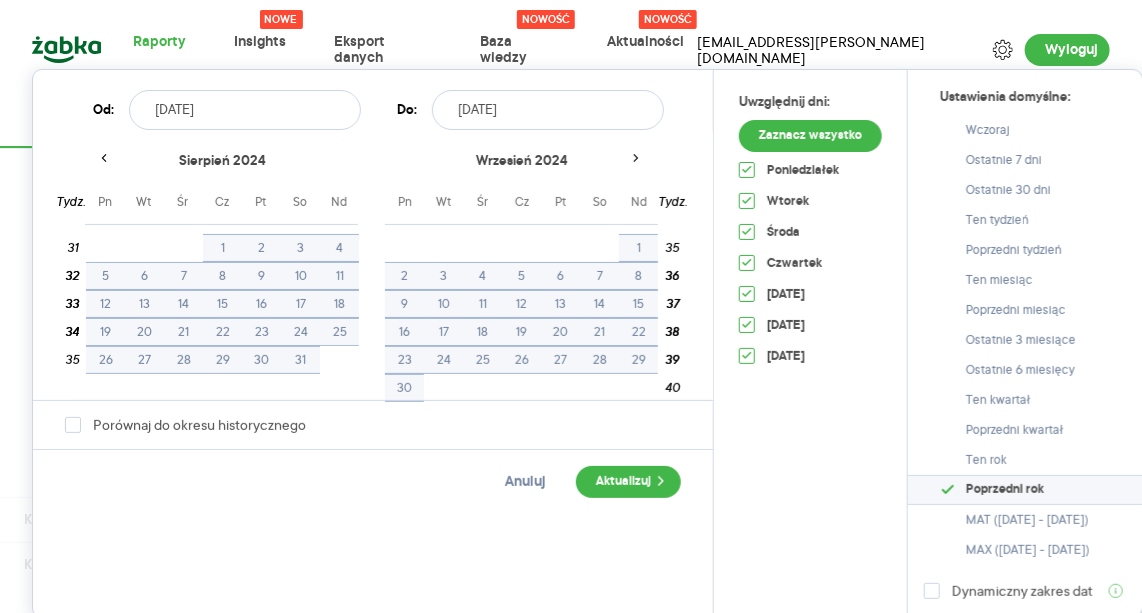 click at bounding box center (636, 161) 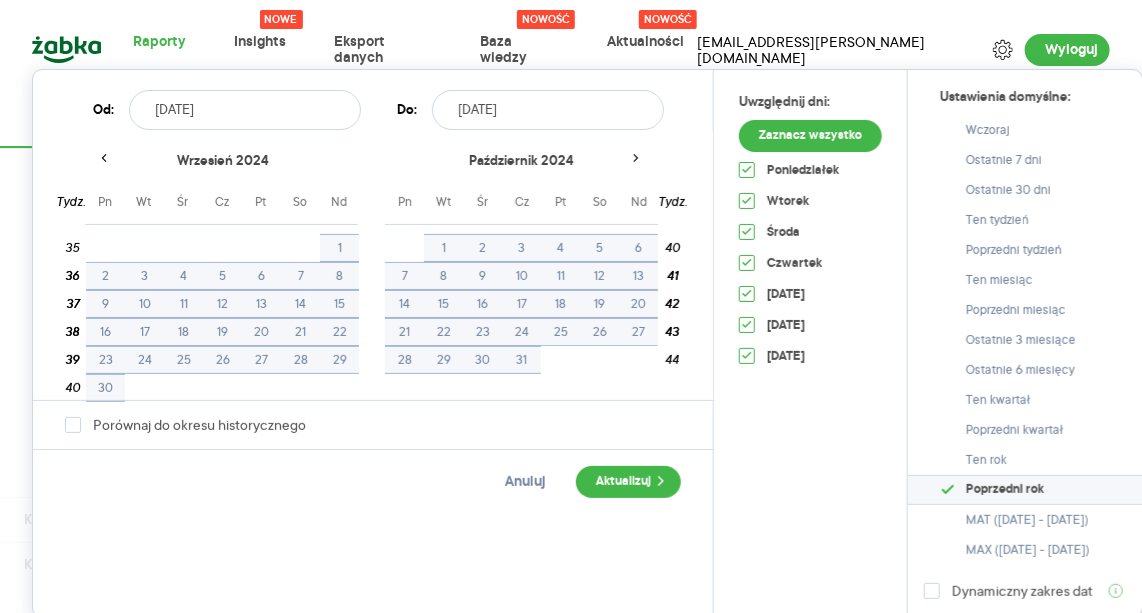 click at bounding box center (636, 161) 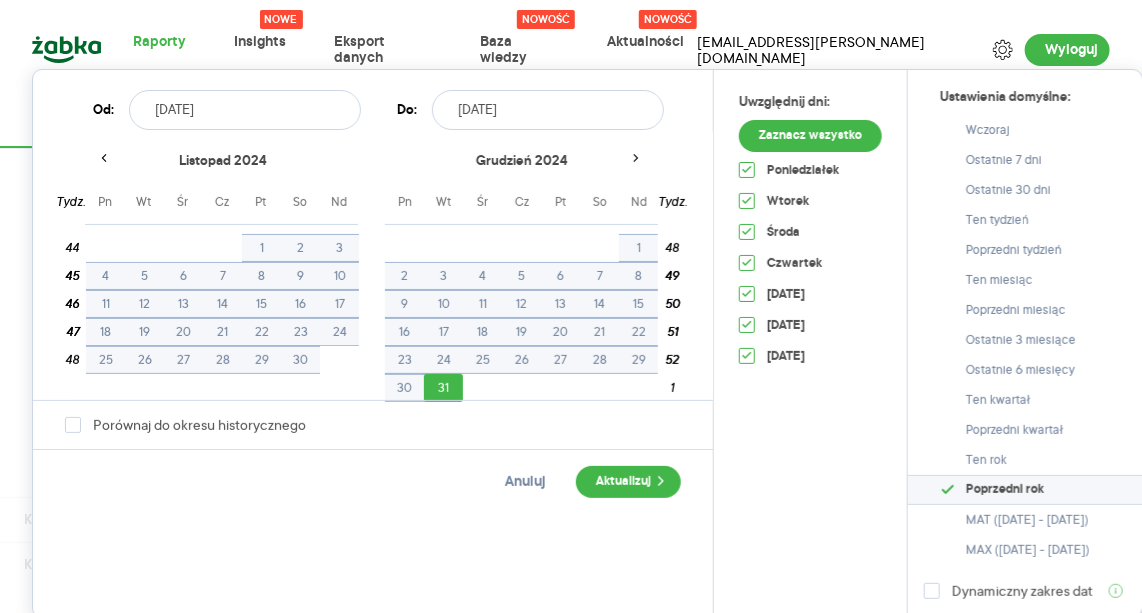 click at bounding box center (636, 161) 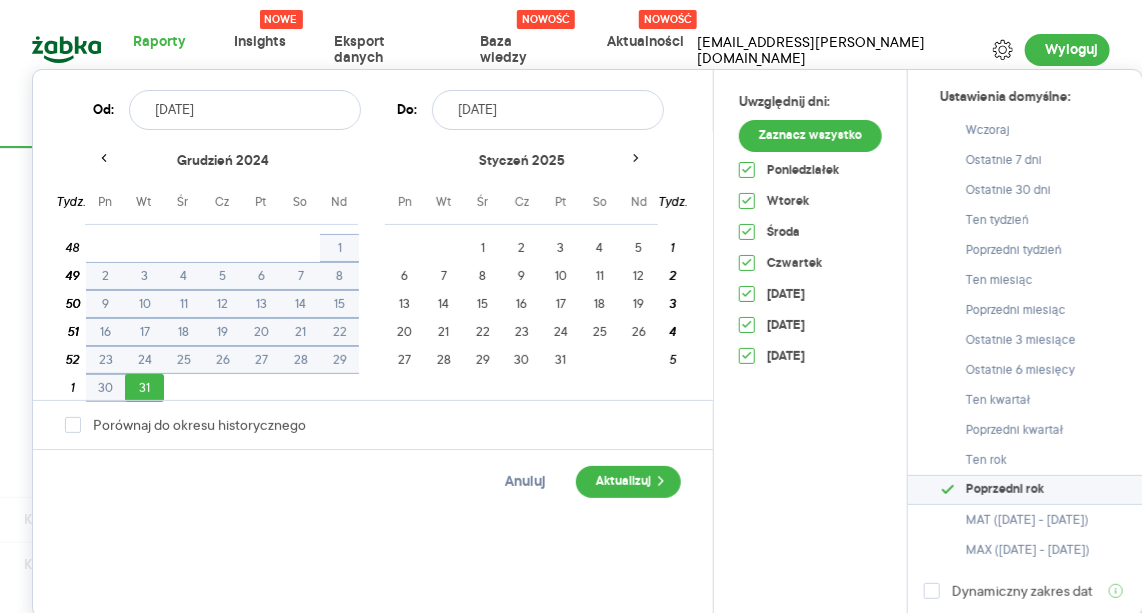 click at bounding box center [636, 161] 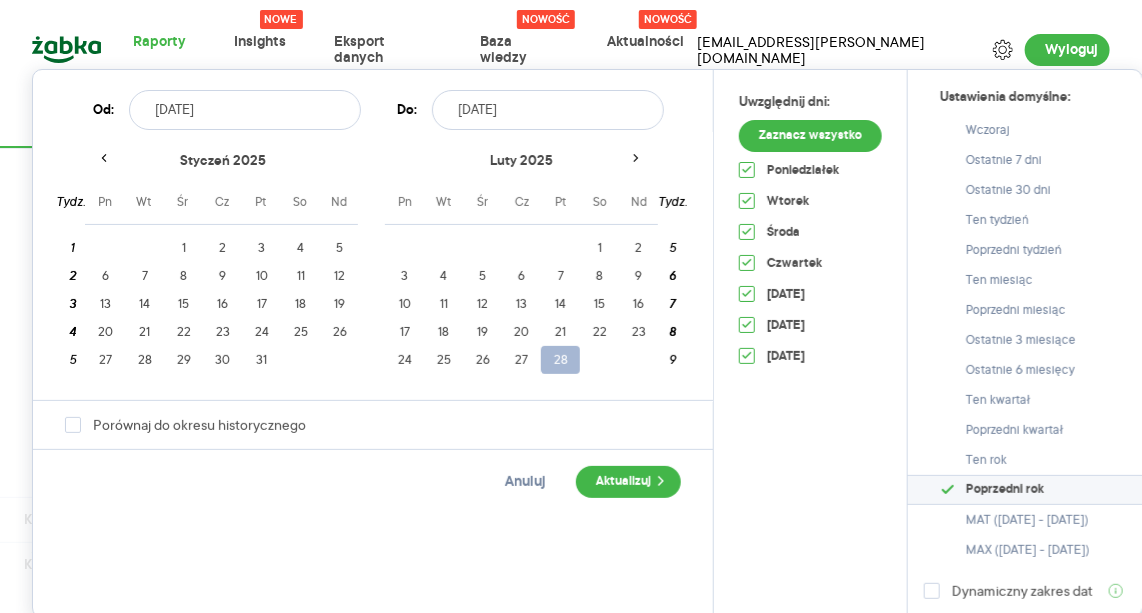 click on "28" at bounding box center [560, 360] 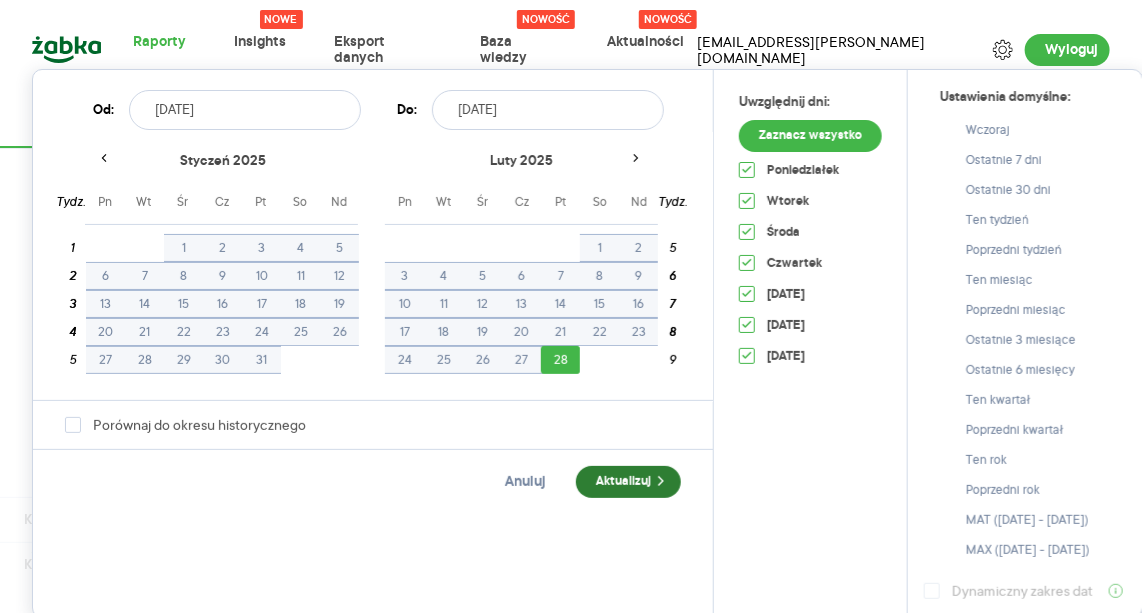 click on "Aktualizuj" at bounding box center (628, 482) 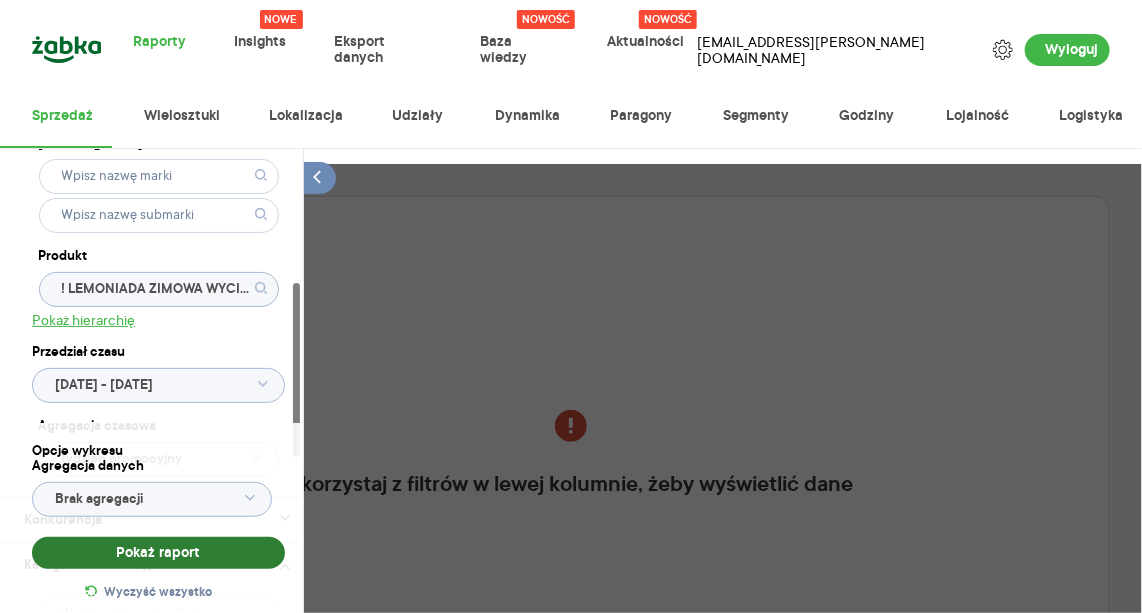 click on "Pokaż raport" at bounding box center [158, 553] 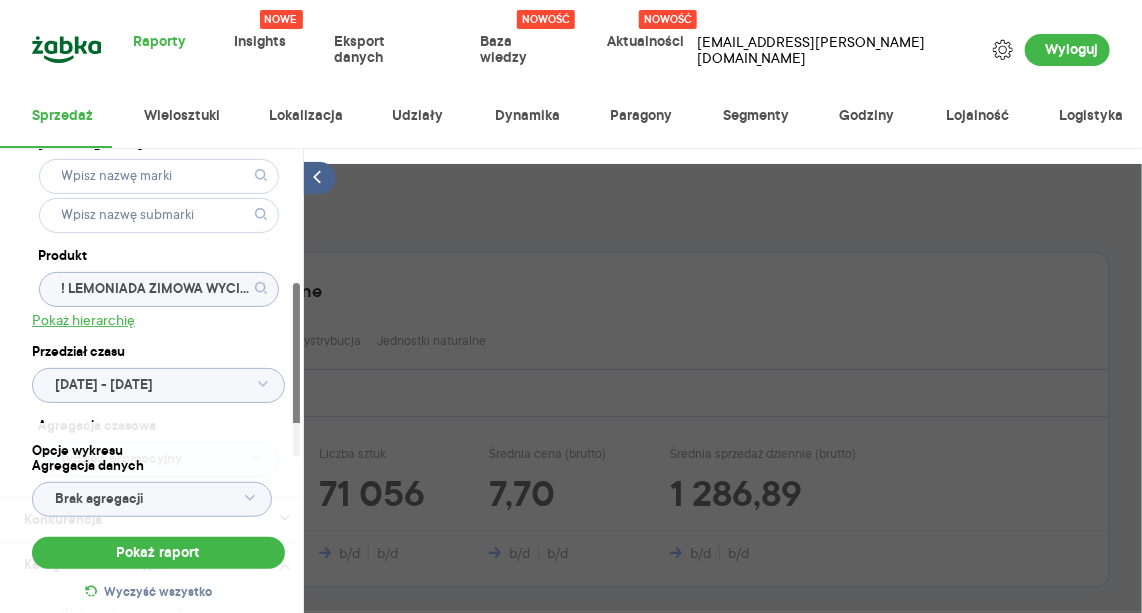 click 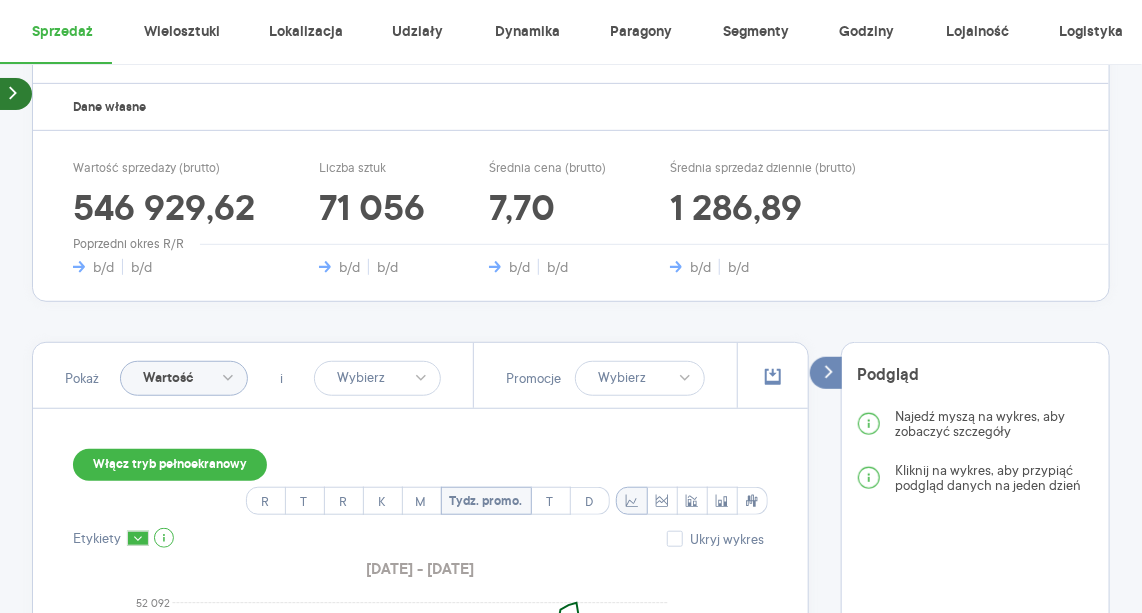 scroll, scrollTop: 287, scrollLeft: 0, axis: vertical 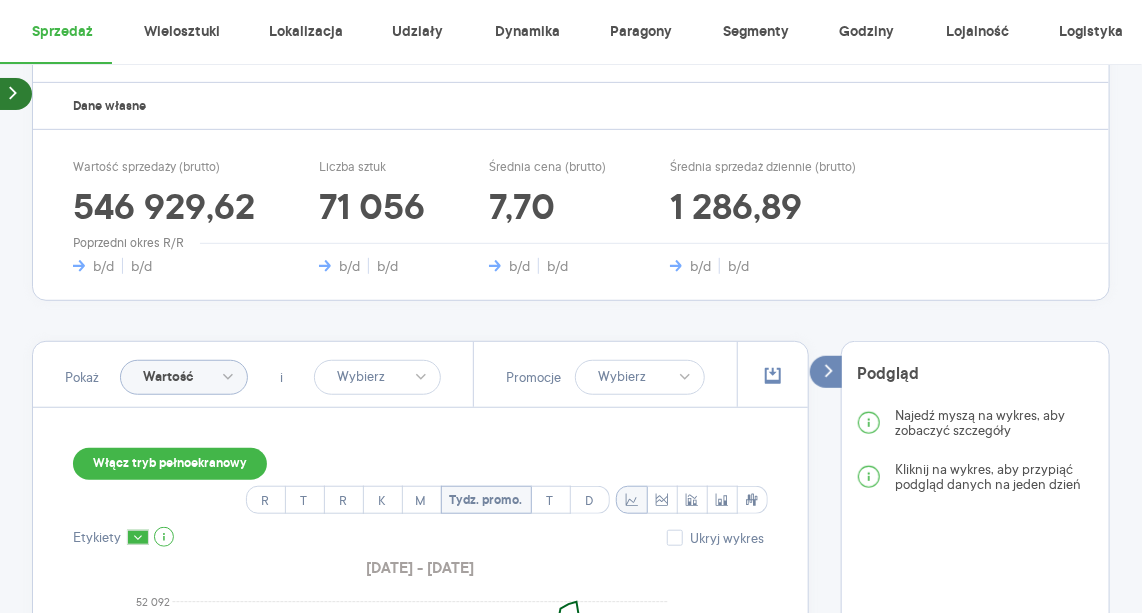 click on "Wartość" 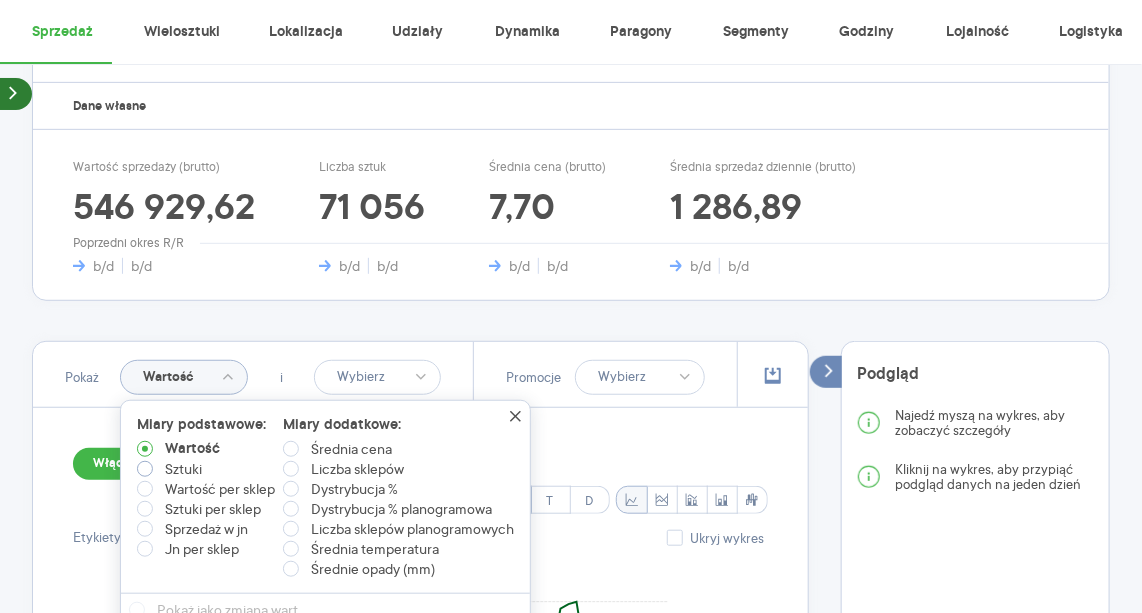 click at bounding box center [145, 469] 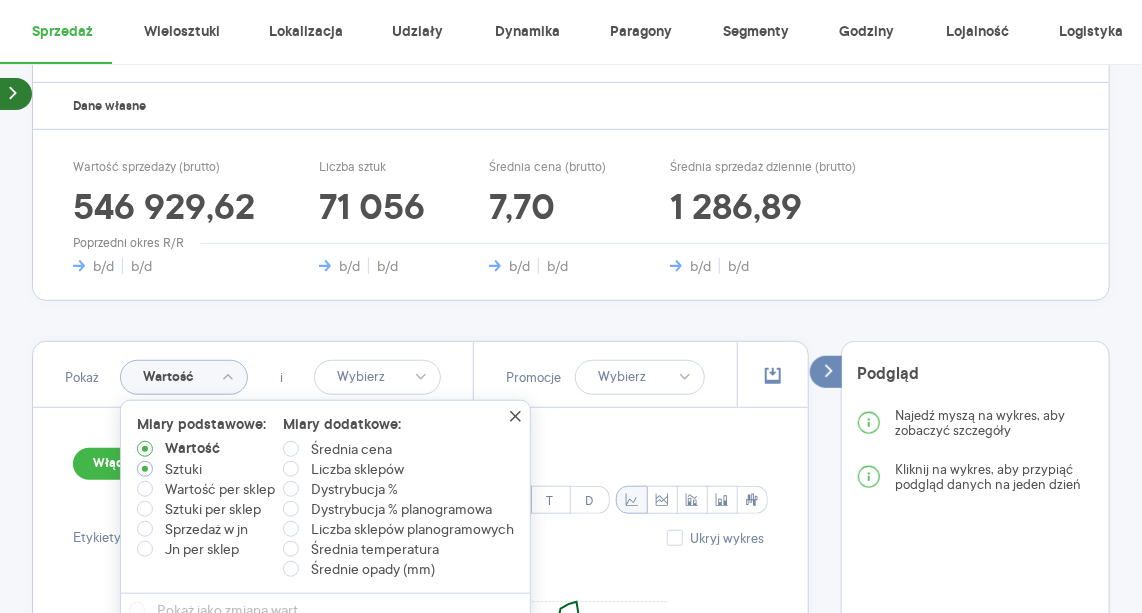 radio on "true" 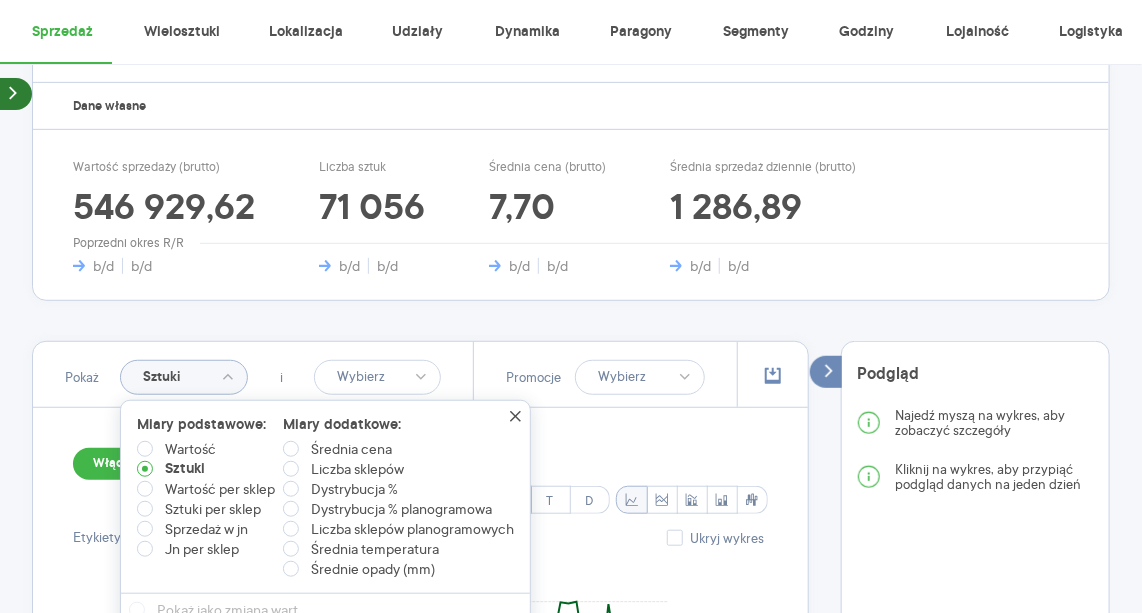 click on "OK" at bounding box center (482, 630) 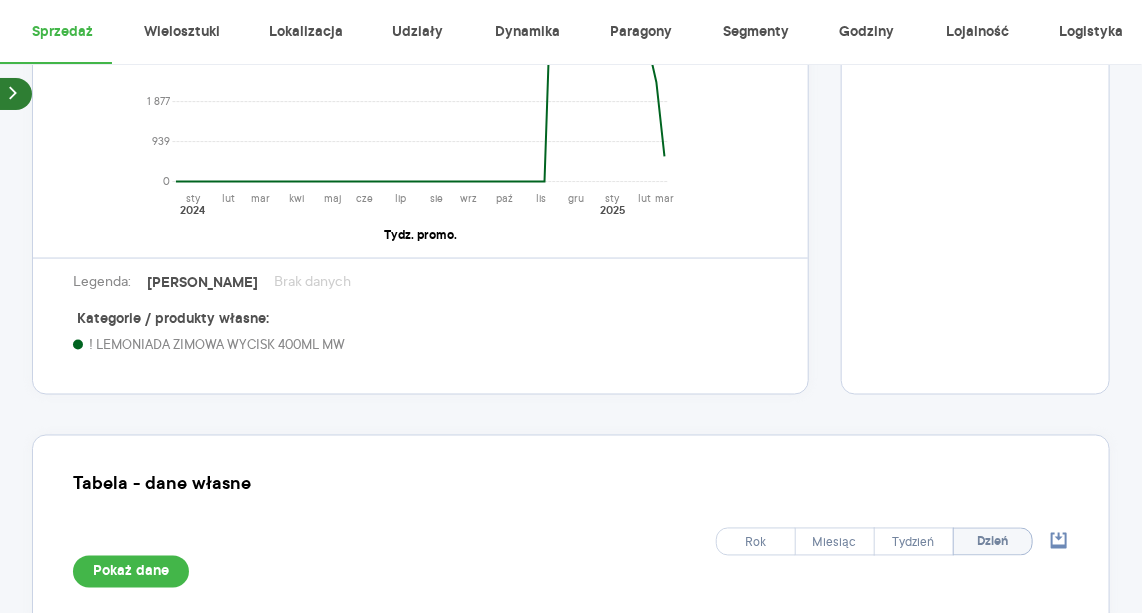 scroll, scrollTop: 1003, scrollLeft: 0, axis: vertical 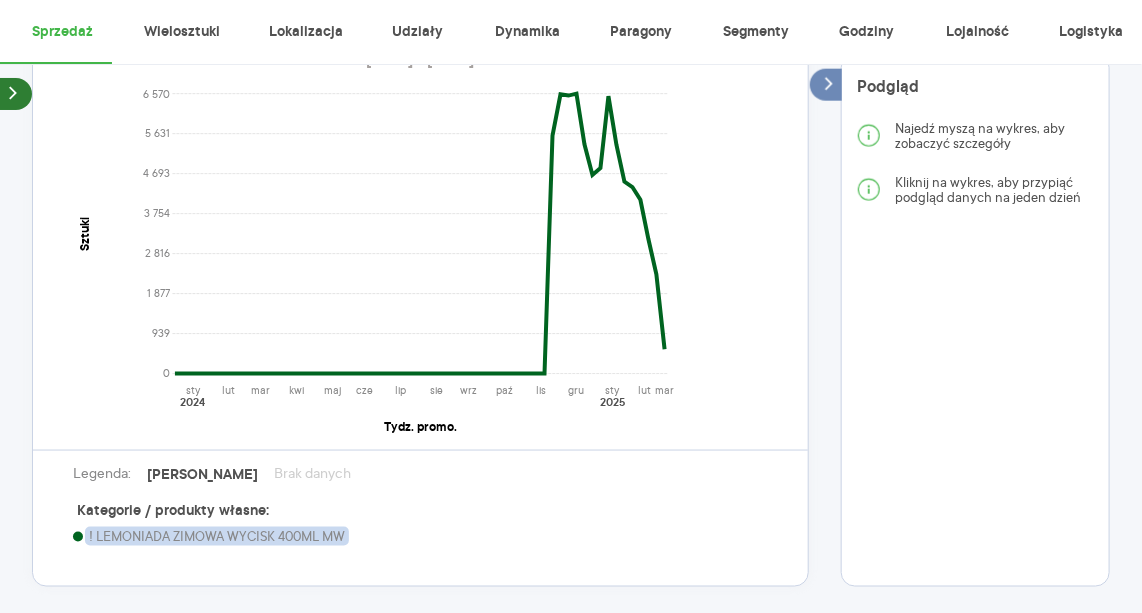 click on "! LEMONIADA ZIMOWA WYCISK 400ML MW" at bounding box center (217, 536) 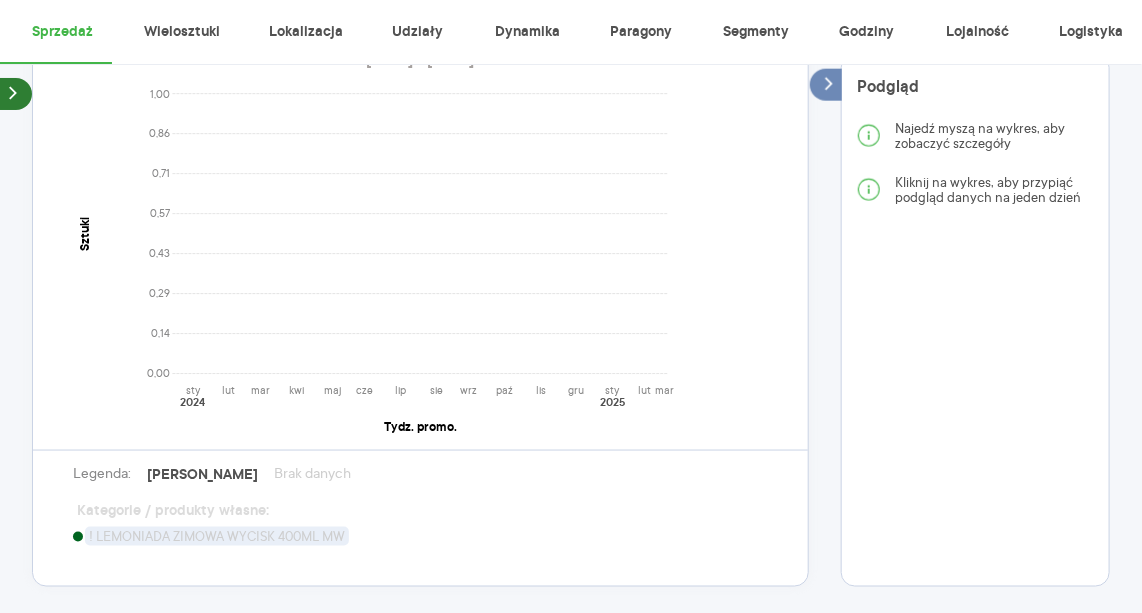 click on "! LEMONIADA ZIMOWA WYCISK 400ML MW" at bounding box center (217, 536) 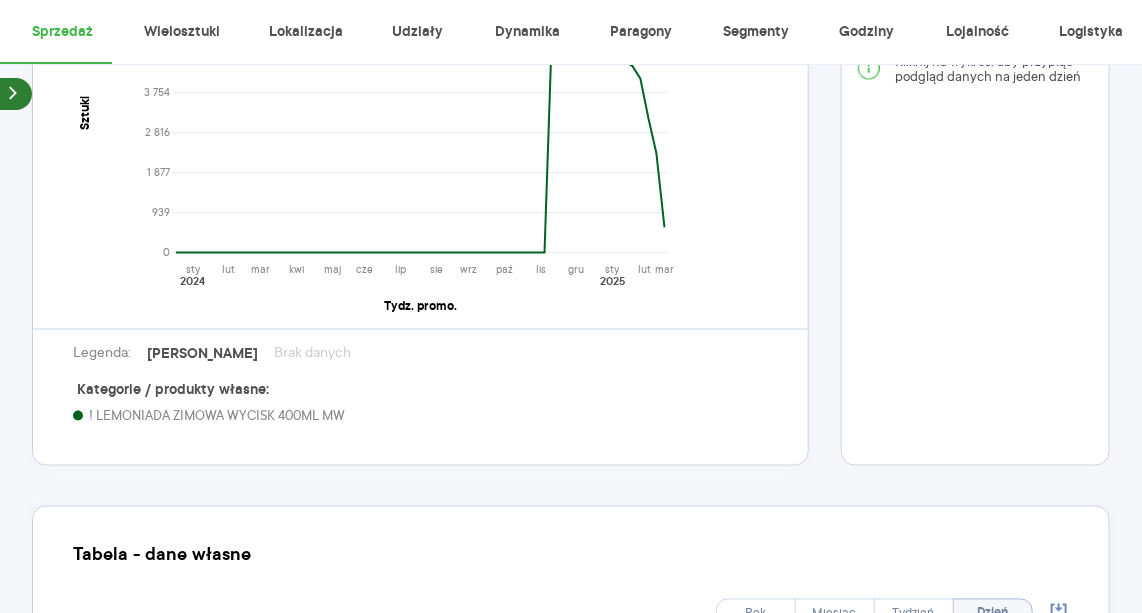 scroll, scrollTop: 912, scrollLeft: 0, axis: vertical 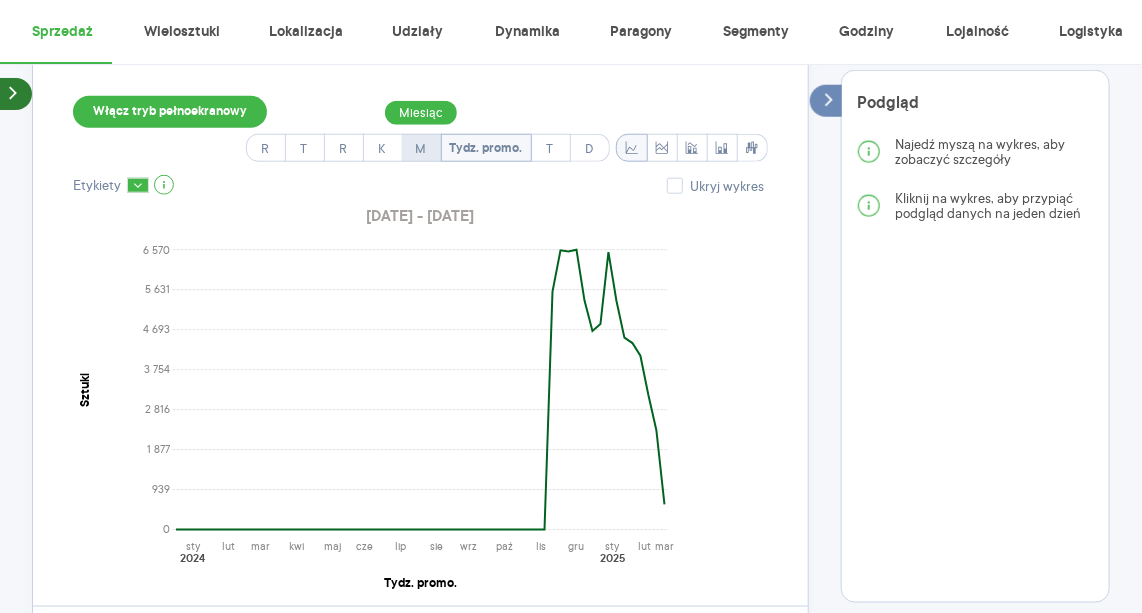 click on "M" at bounding box center (421, 148) 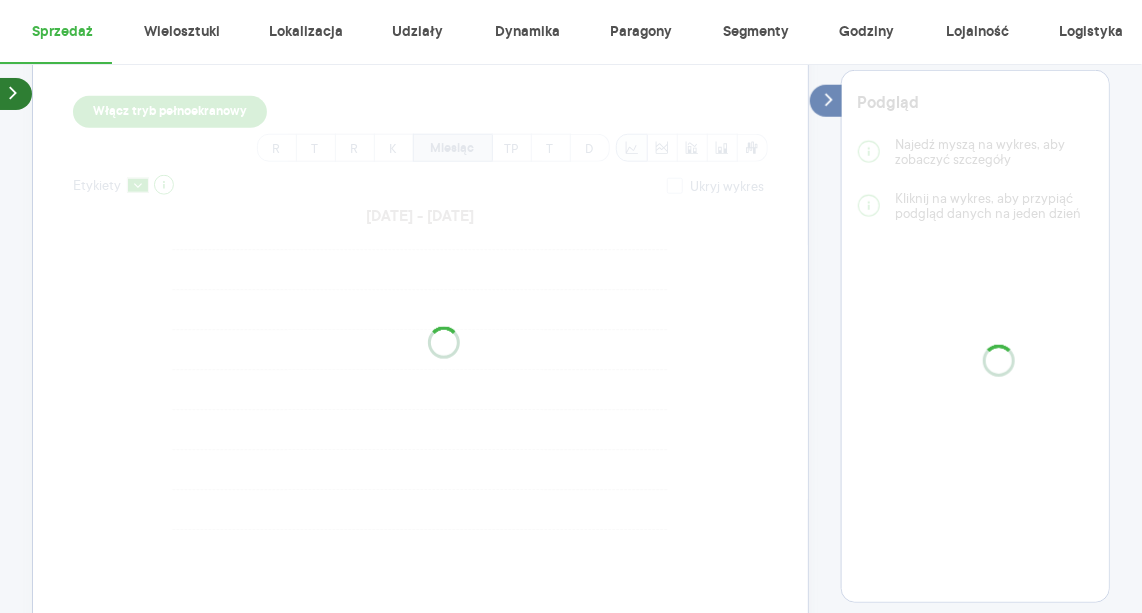scroll, scrollTop: 636, scrollLeft: 0, axis: vertical 